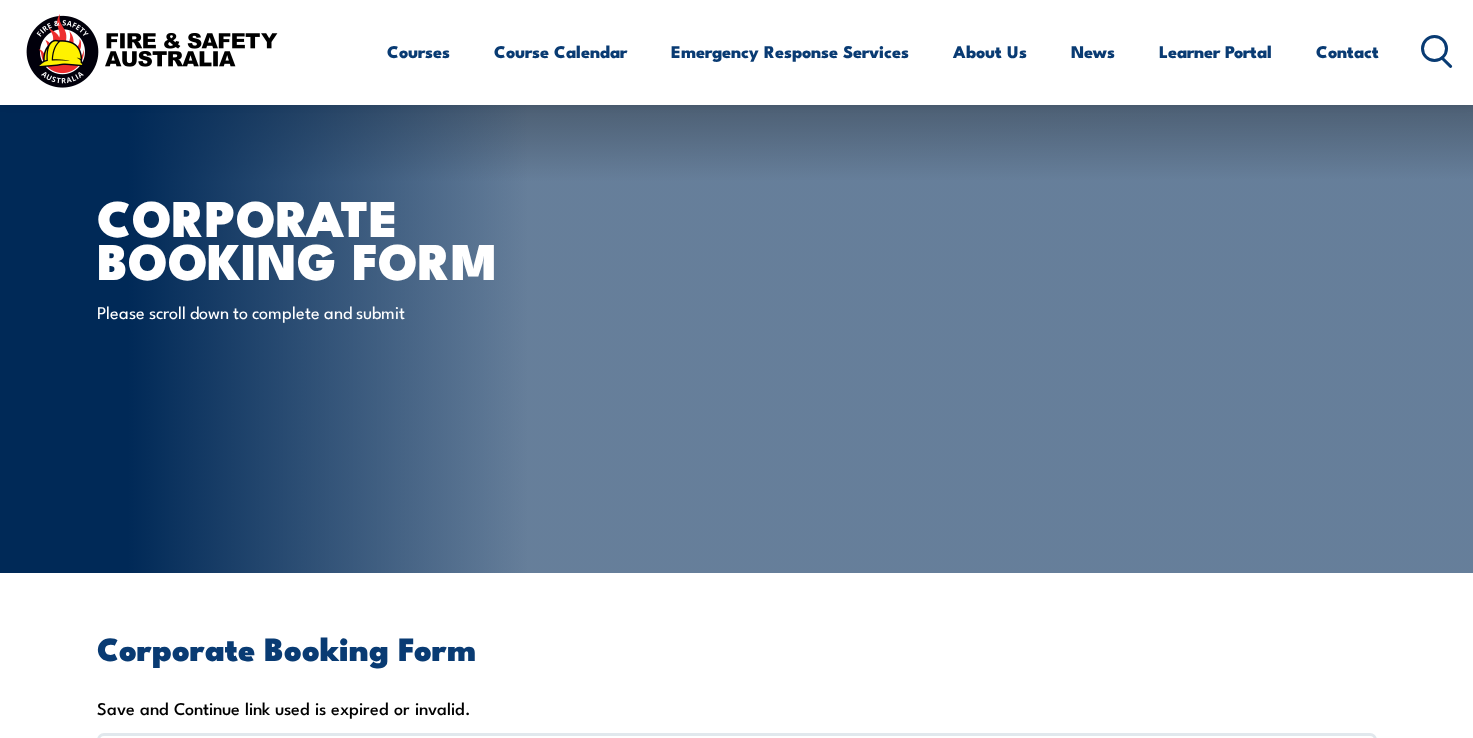scroll, scrollTop: 2381, scrollLeft: 0, axis: vertical 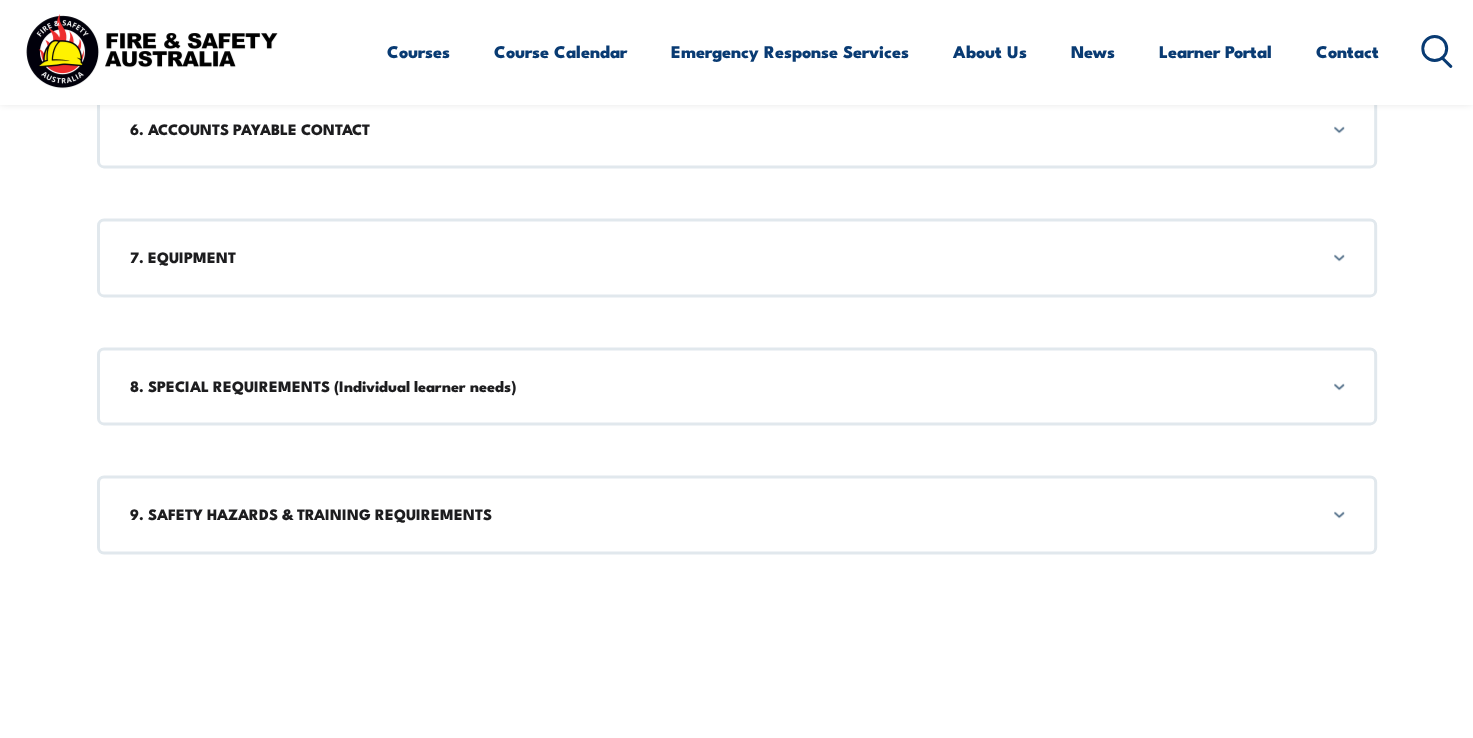 click on "8. SPECIAL REQUIREMENTS (Individual learner needs)" at bounding box center [737, 386] 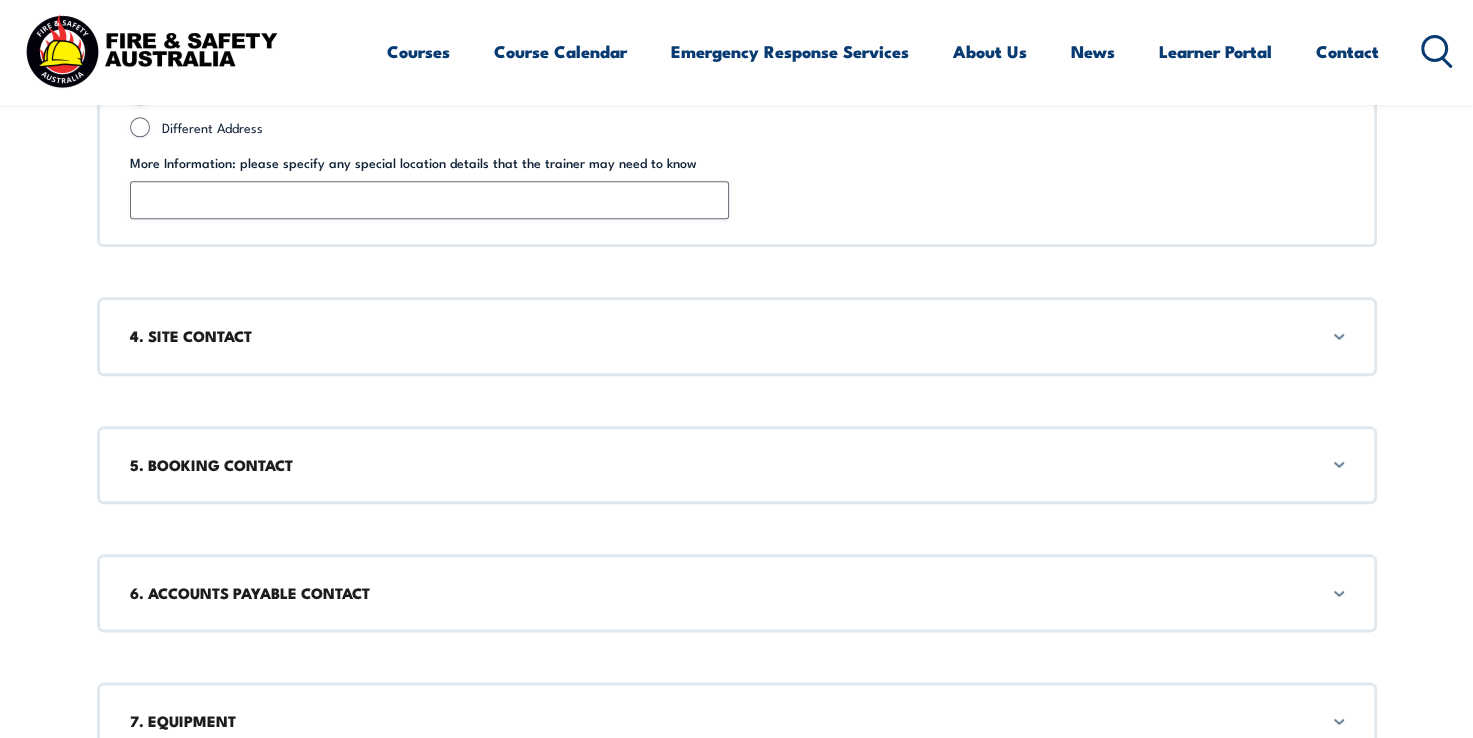click on "4. SITE CONTACT" at bounding box center [737, 336] 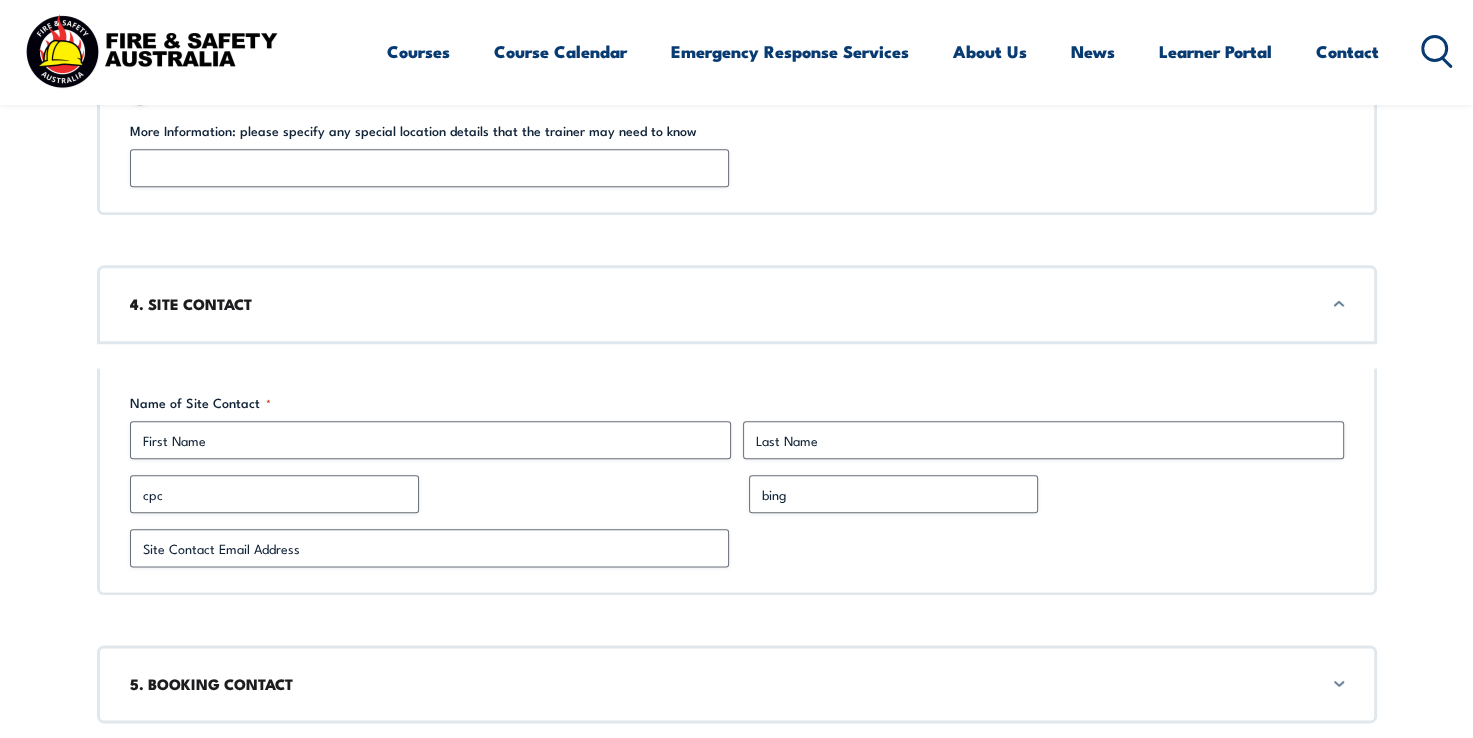 scroll, scrollTop: 2275, scrollLeft: 0, axis: vertical 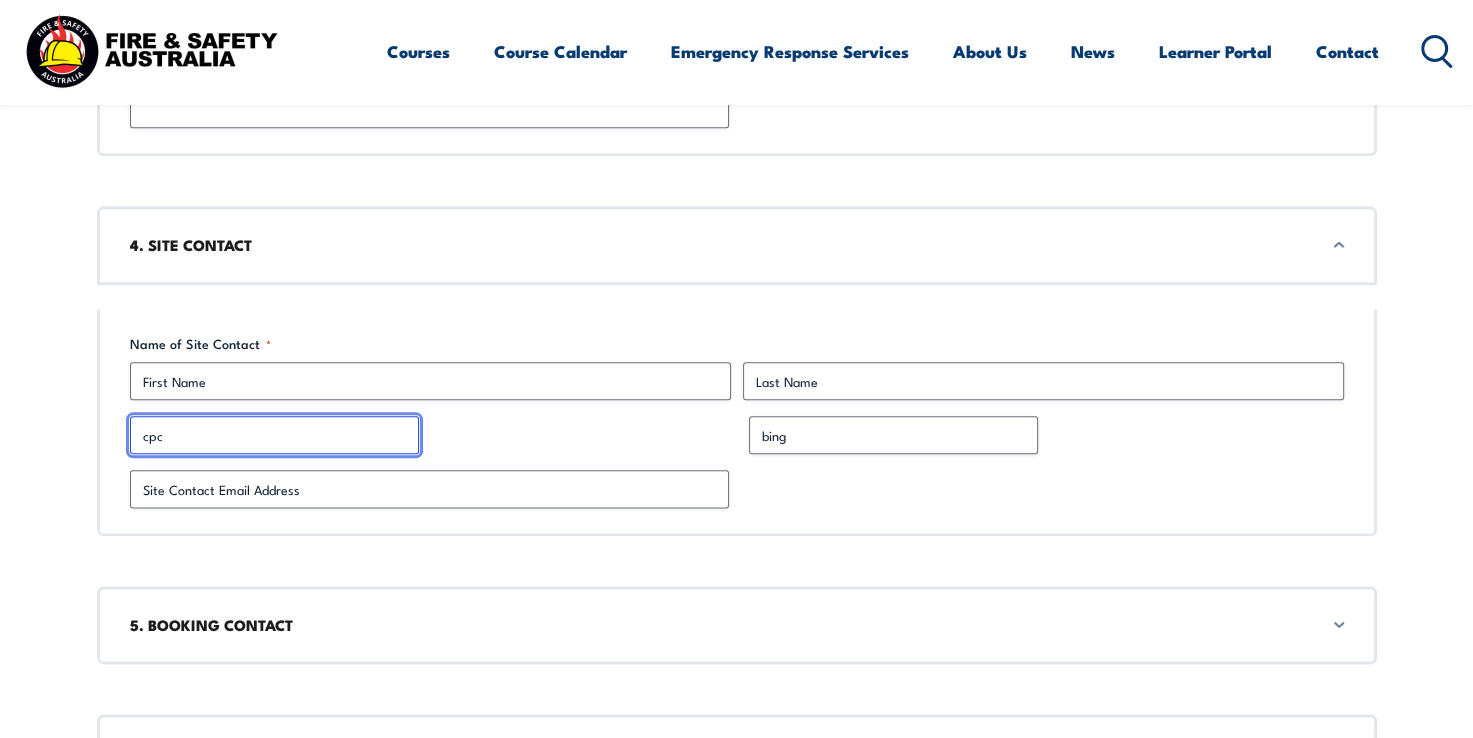 click on "cpc" at bounding box center [274, 435] 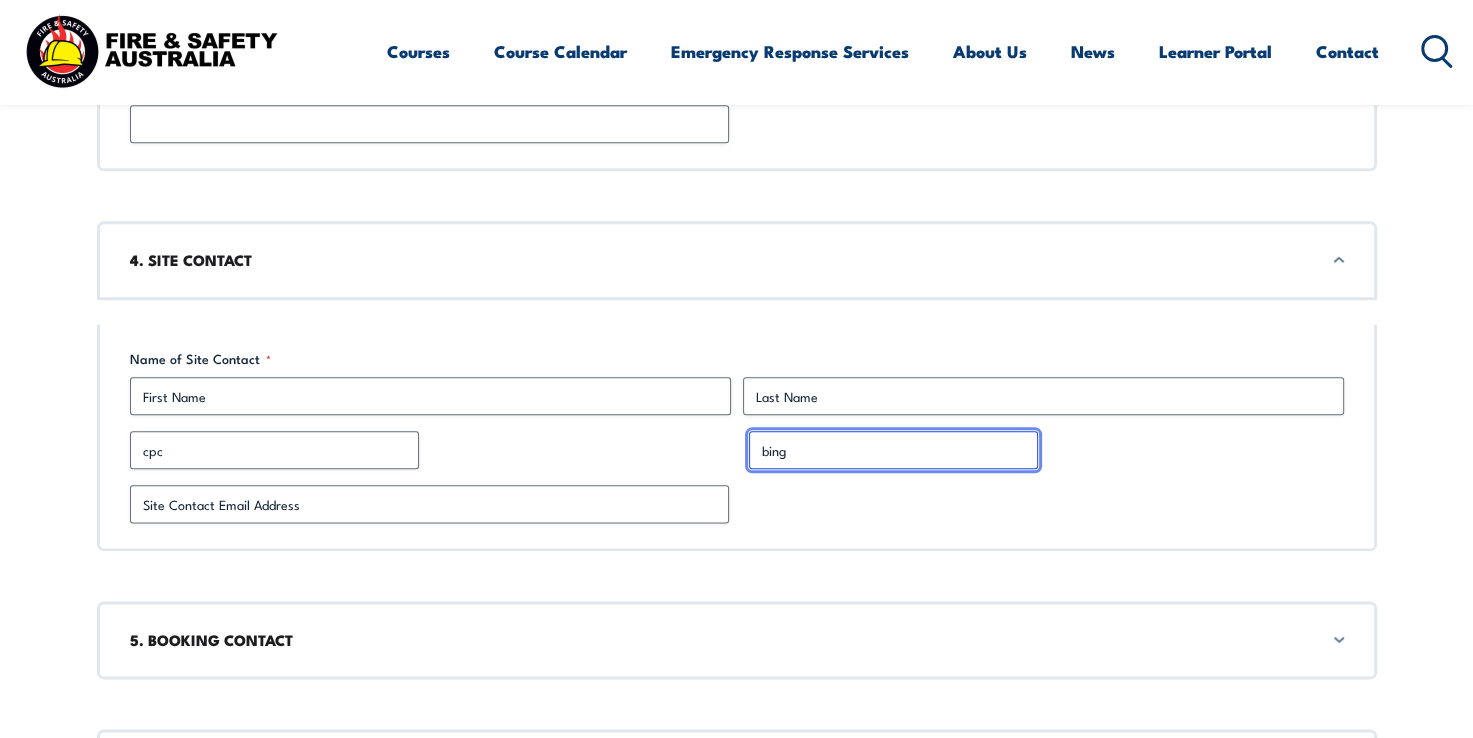 scroll, scrollTop: 2375, scrollLeft: 0, axis: vertical 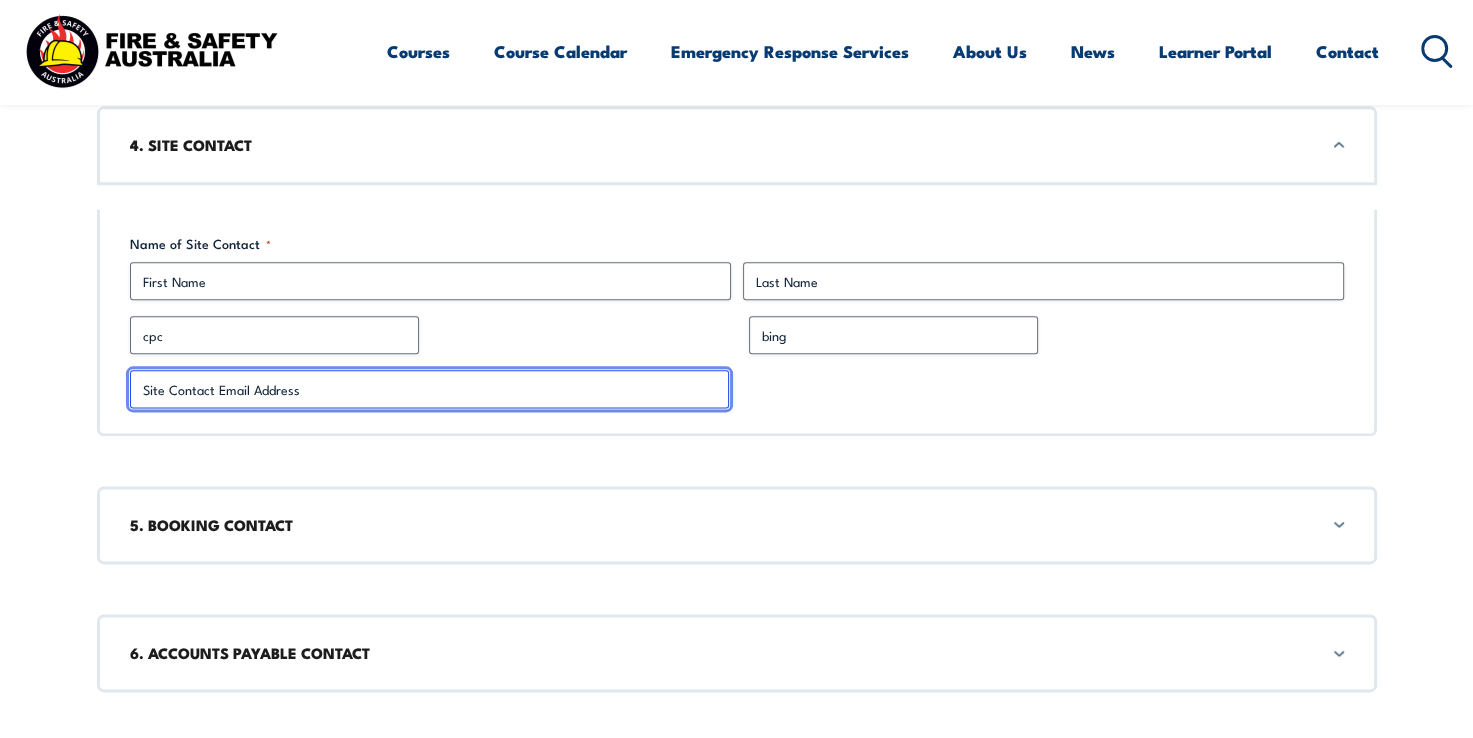 click on "Site Contact Email Address *" at bounding box center (429, 389) 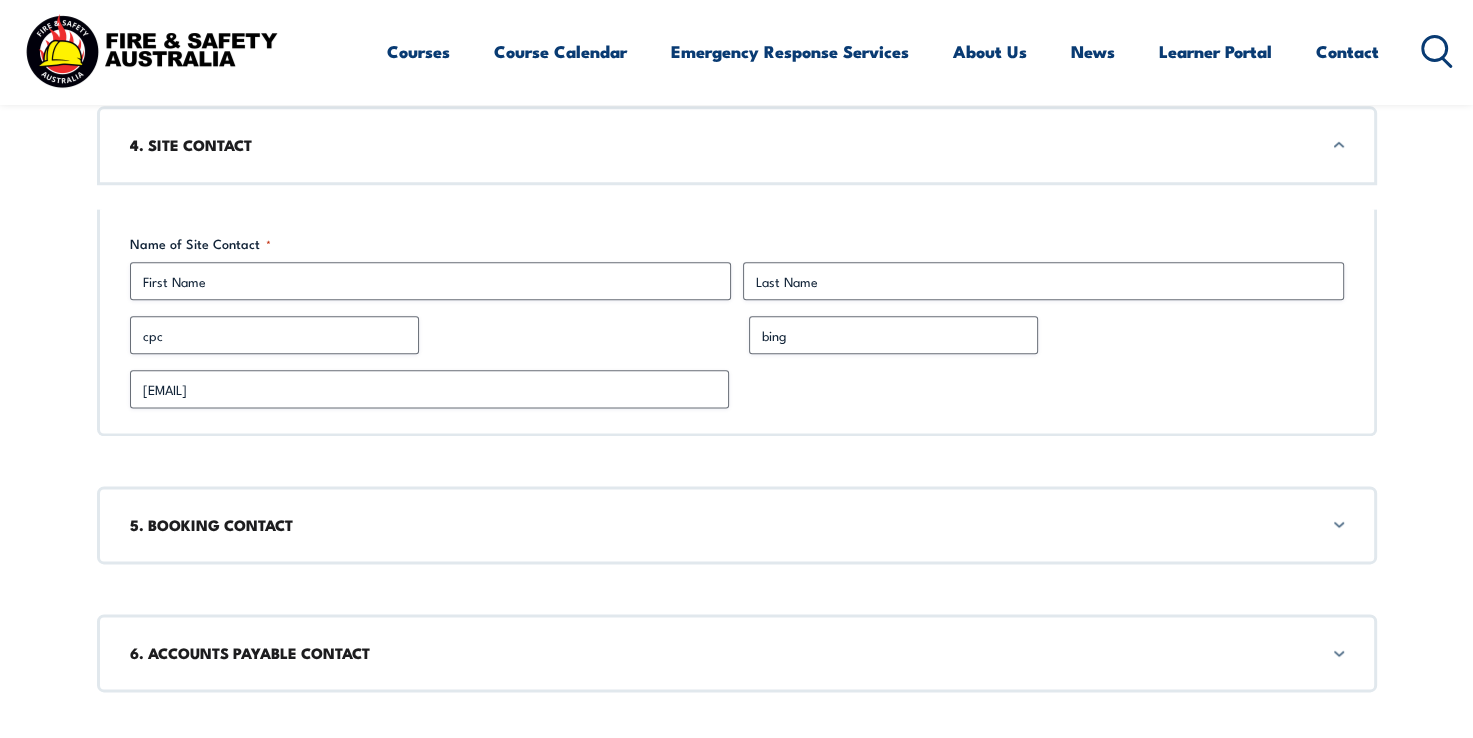 type on "Volvo Commercial Vehicles Aust" 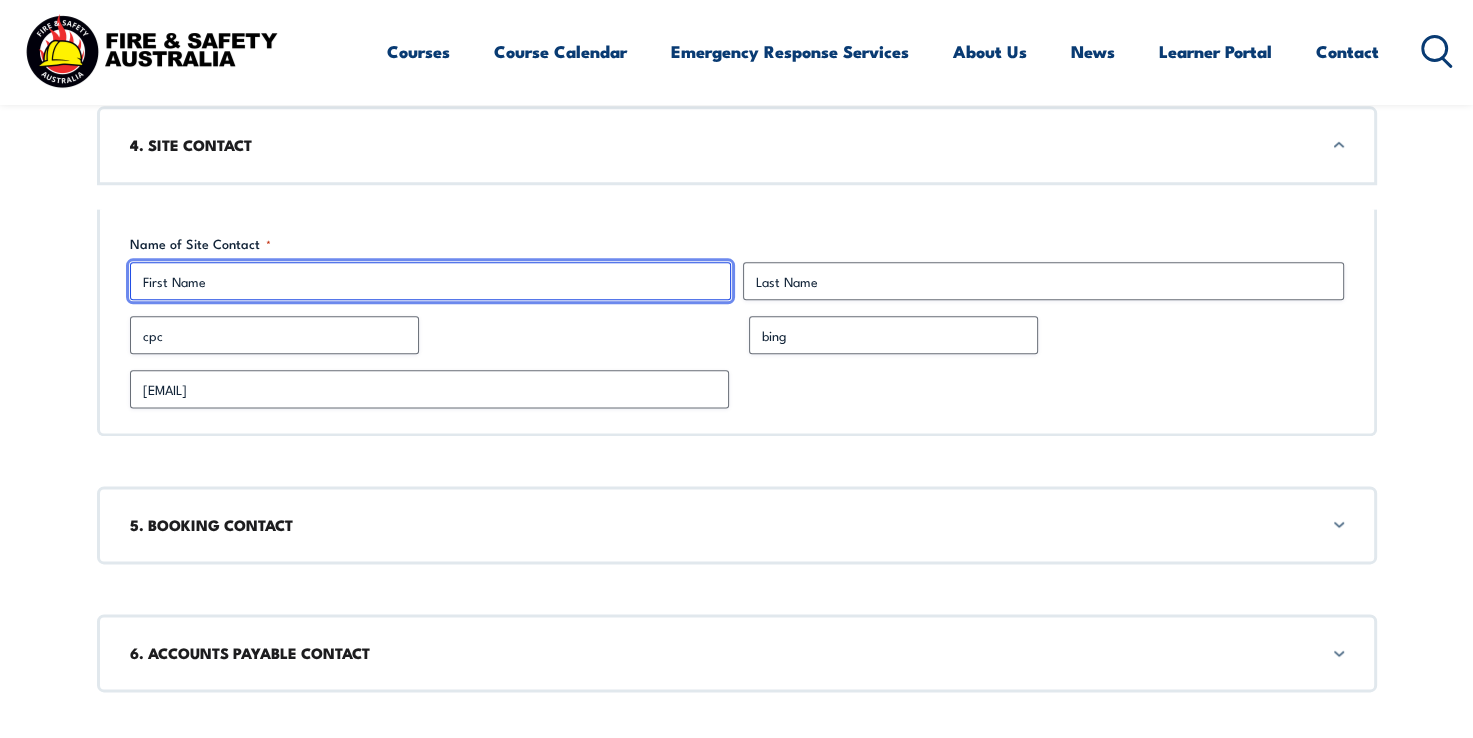 type on "[FIRST]" 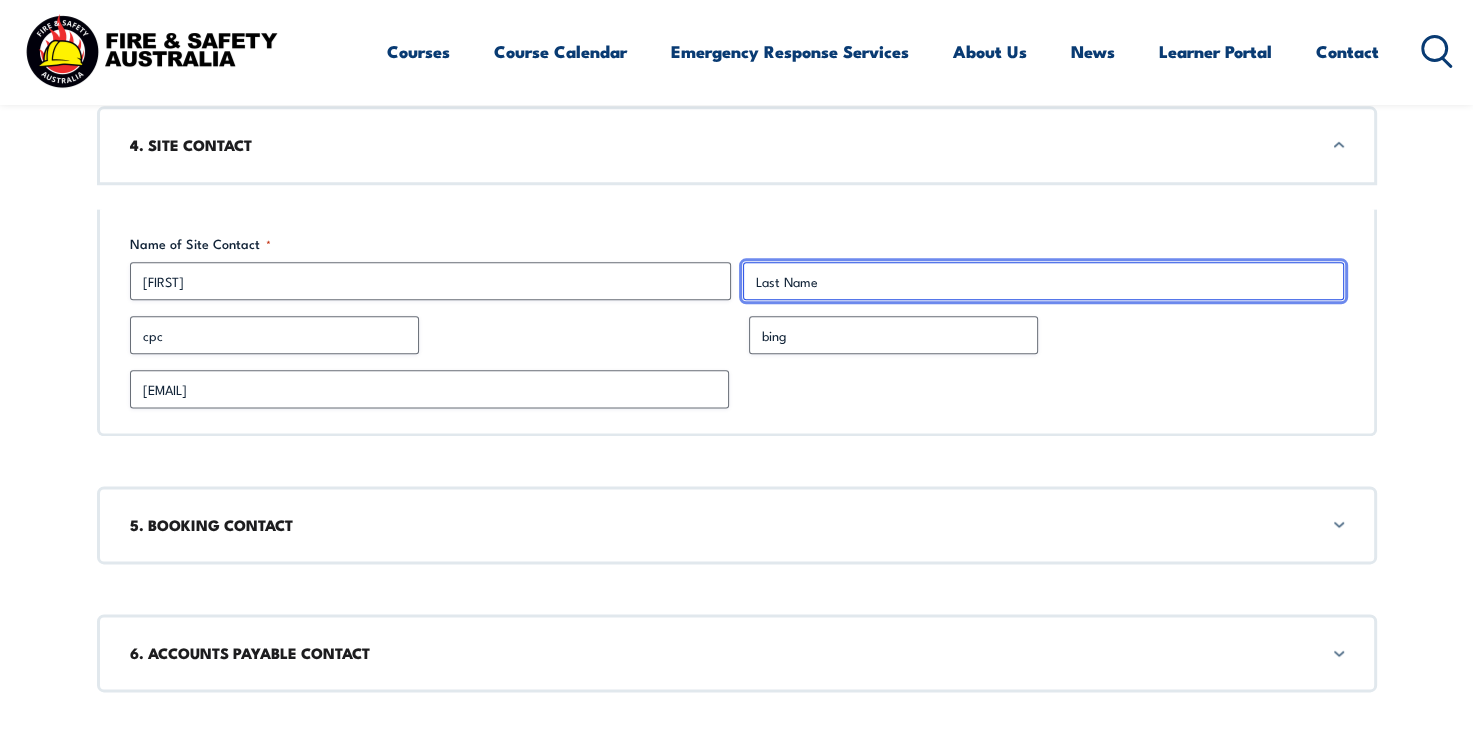 type on "[LAST]" 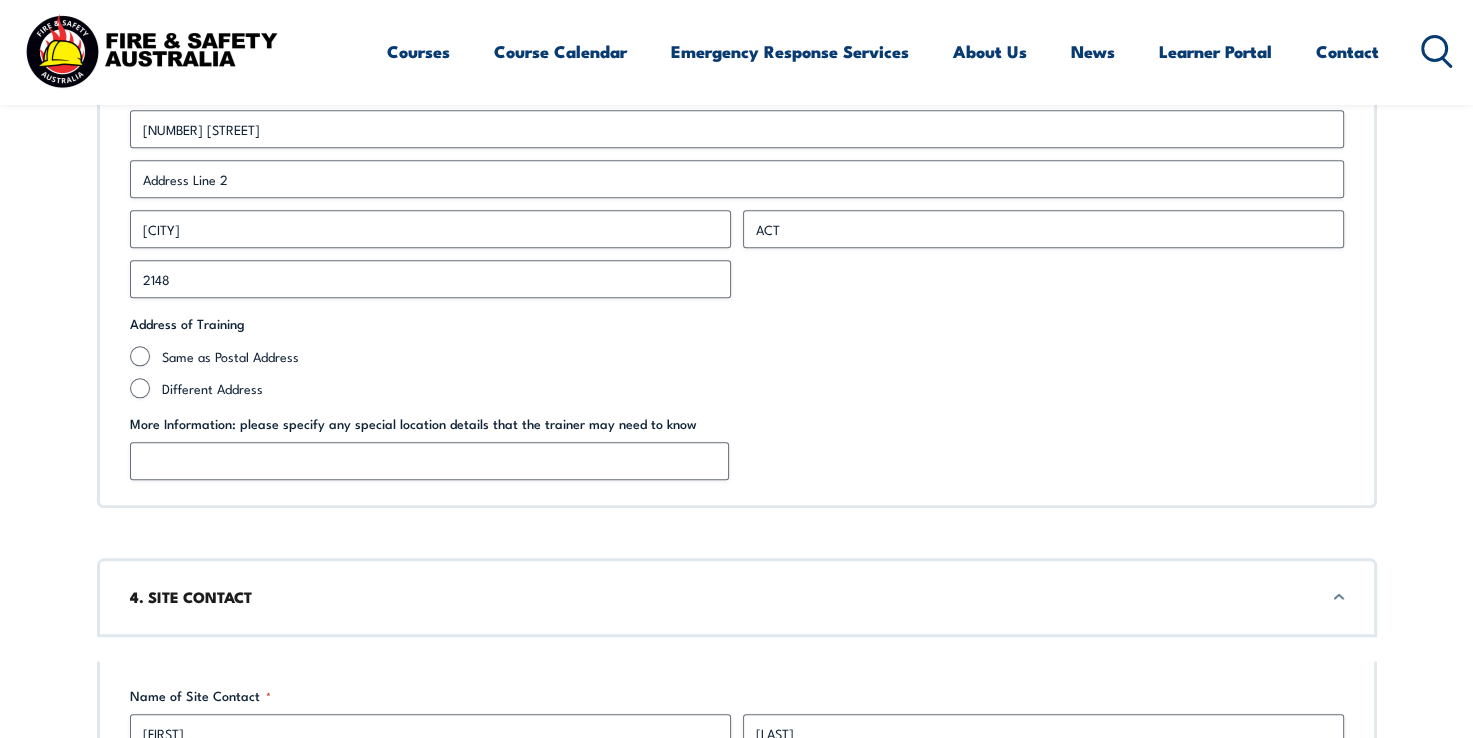 scroll, scrollTop: 1775, scrollLeft: 0, axis: vertical 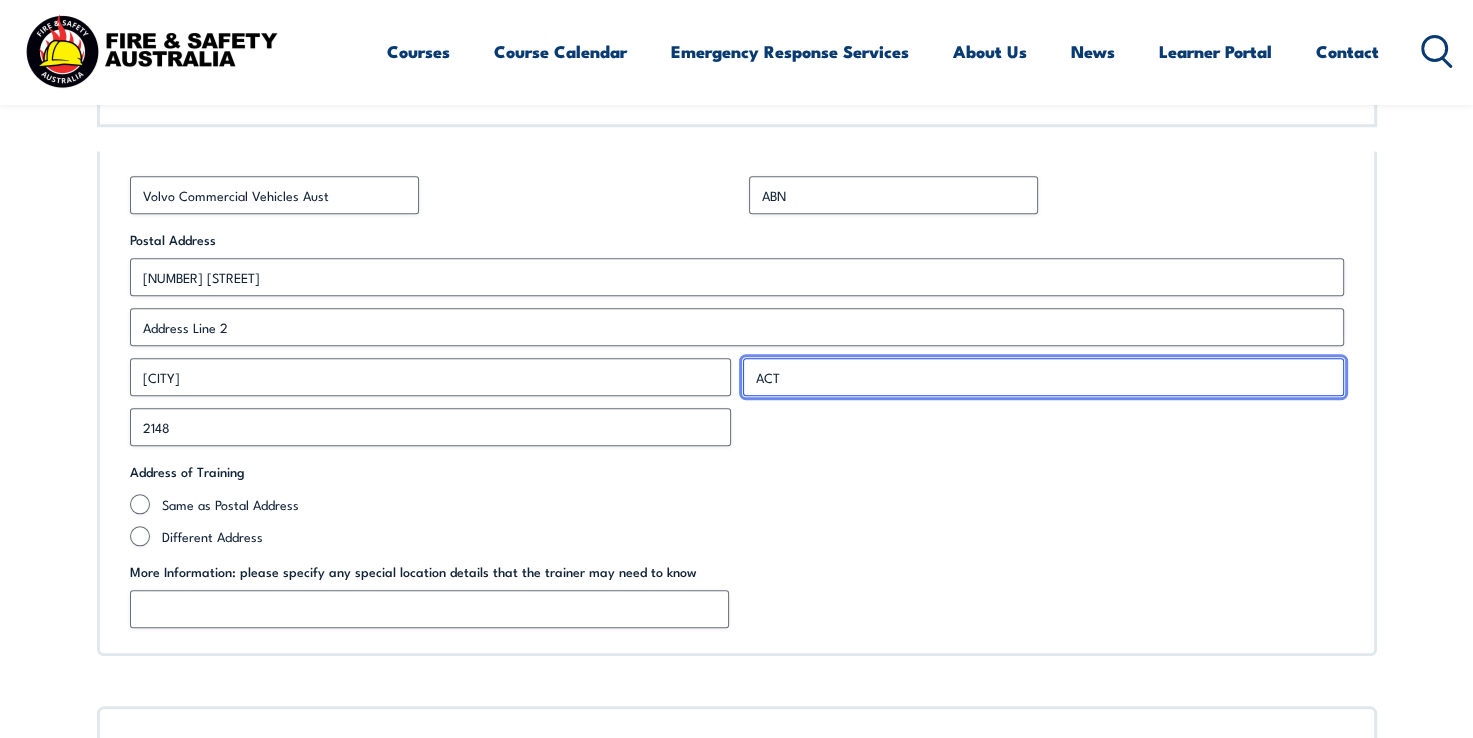 click on "ACT" at bounding box center (1043, 377) 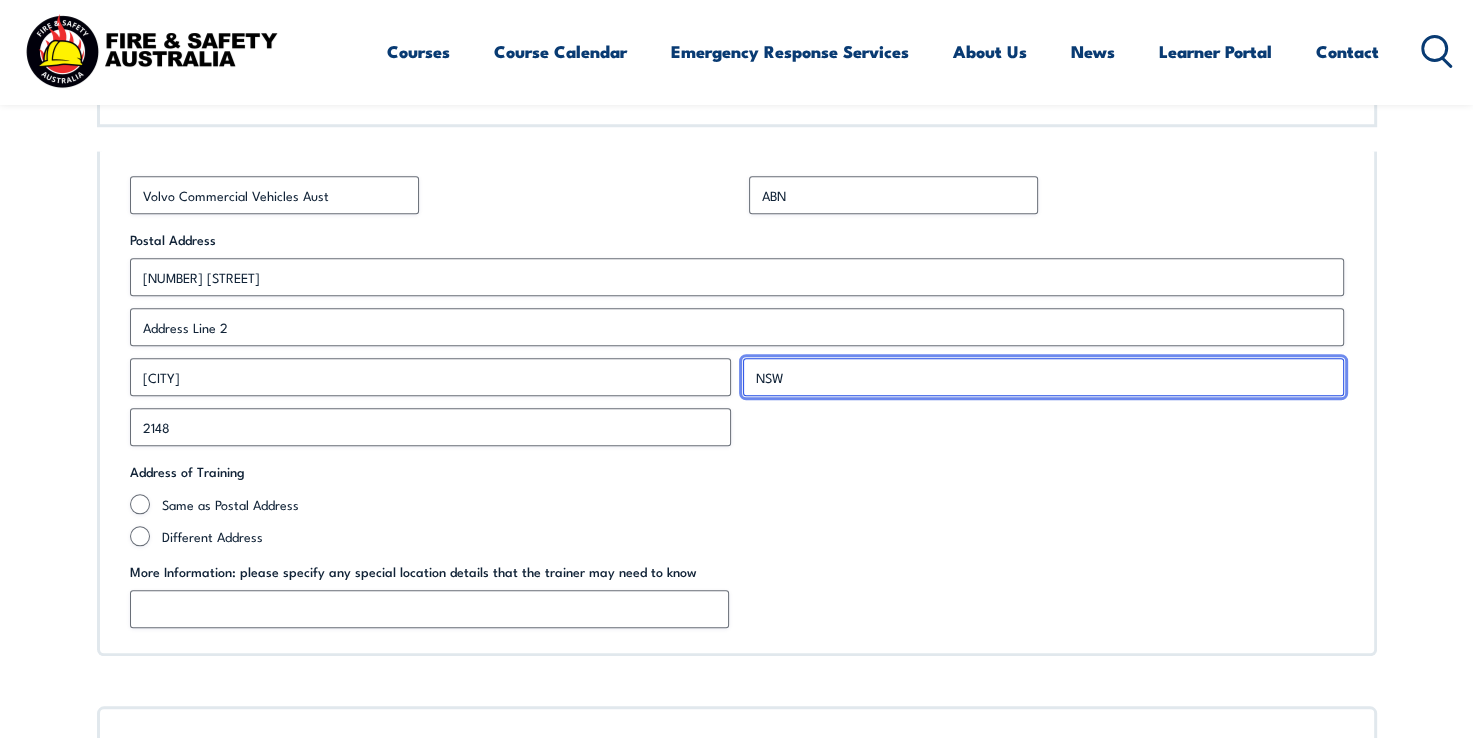 type on "NSW" 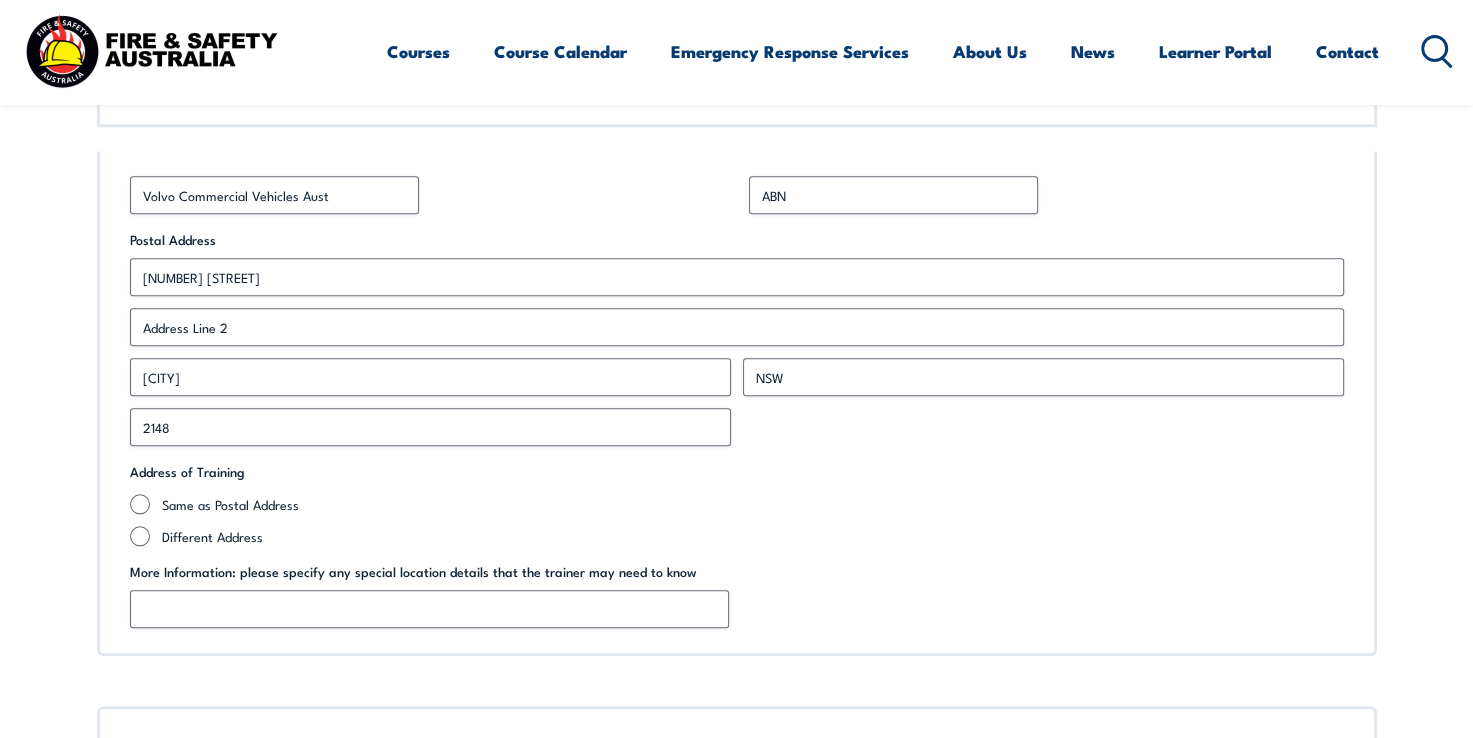 click at bounding box center (737, 609) 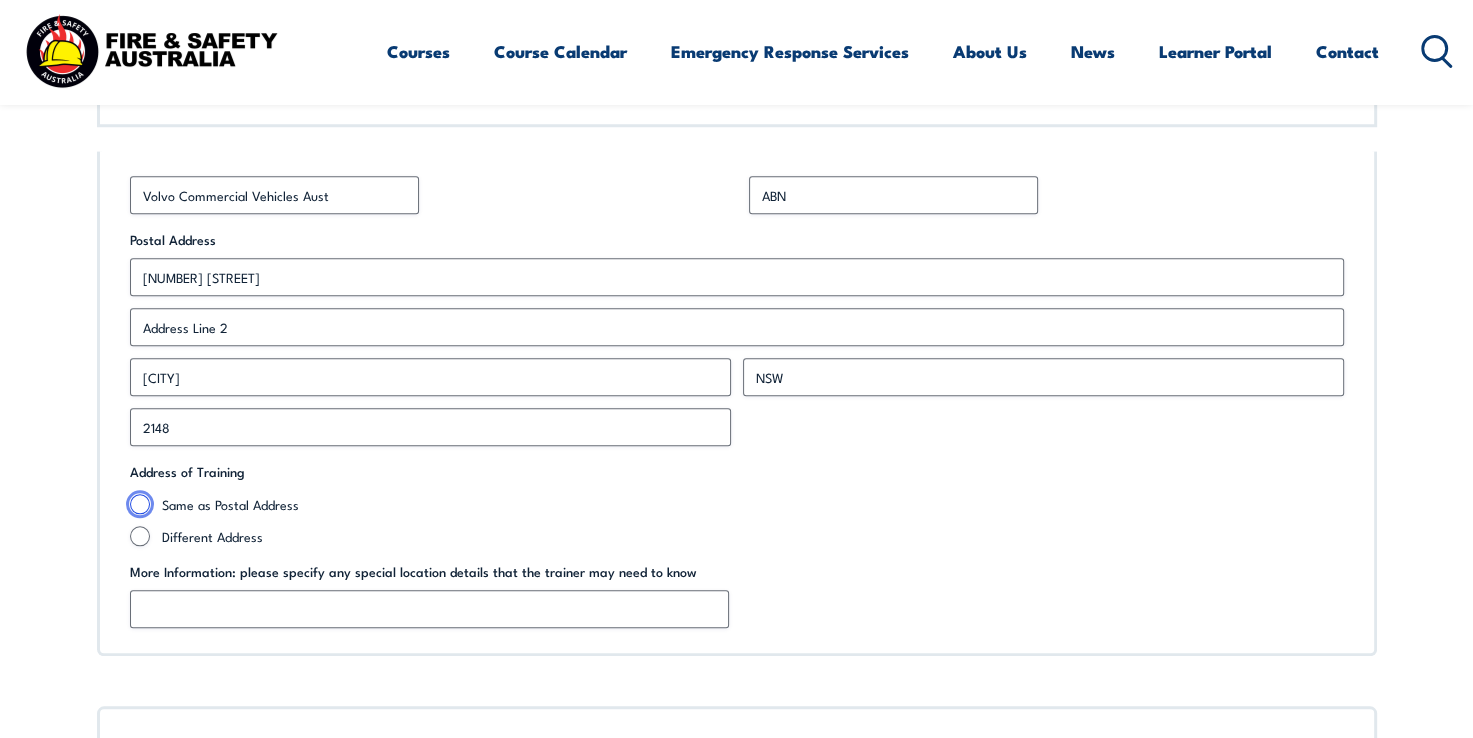 click on "Same as Postal Address" at bounding box center [140, 504] 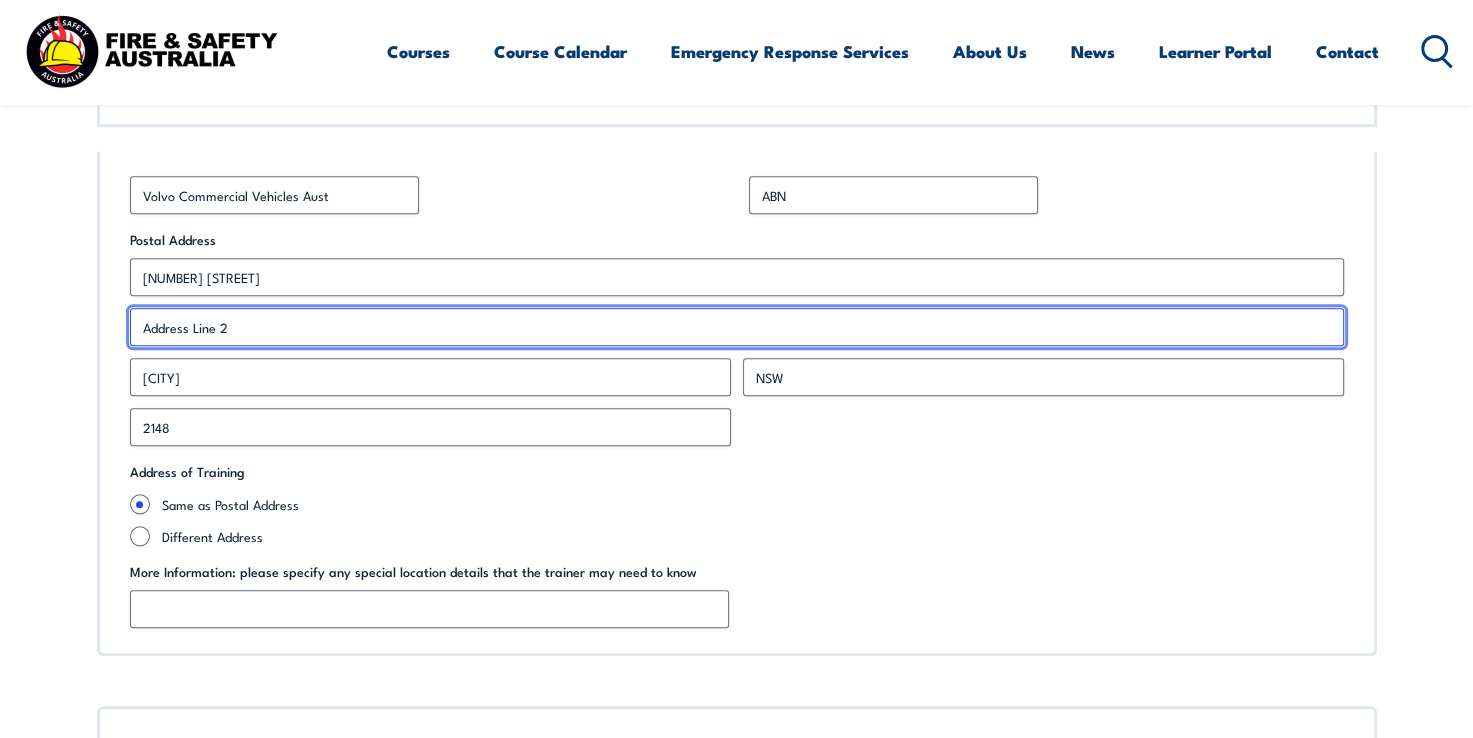 click on "Address Line 2" at bounding box center (737, 327) 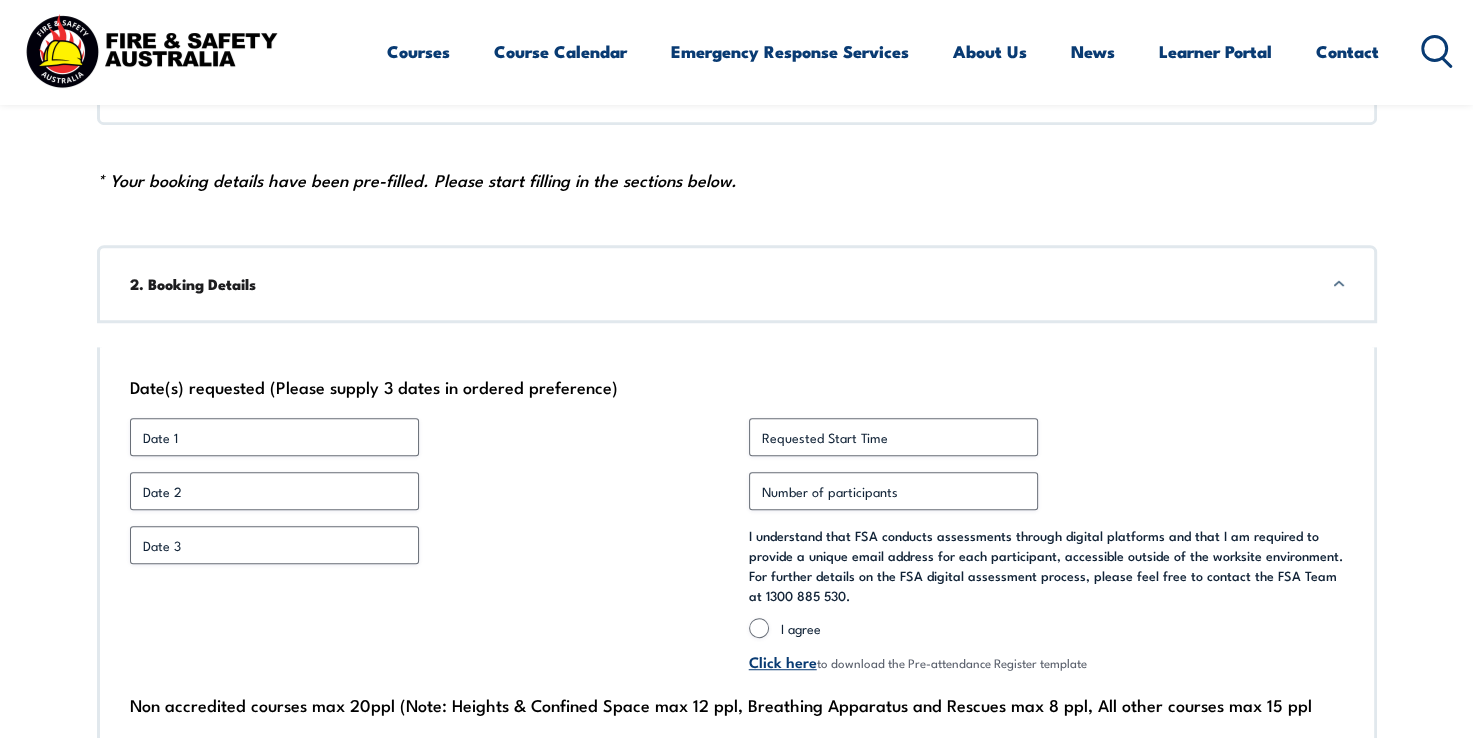 scroll, scrollTop: 975, scrollLeft: 0, axis: vertical 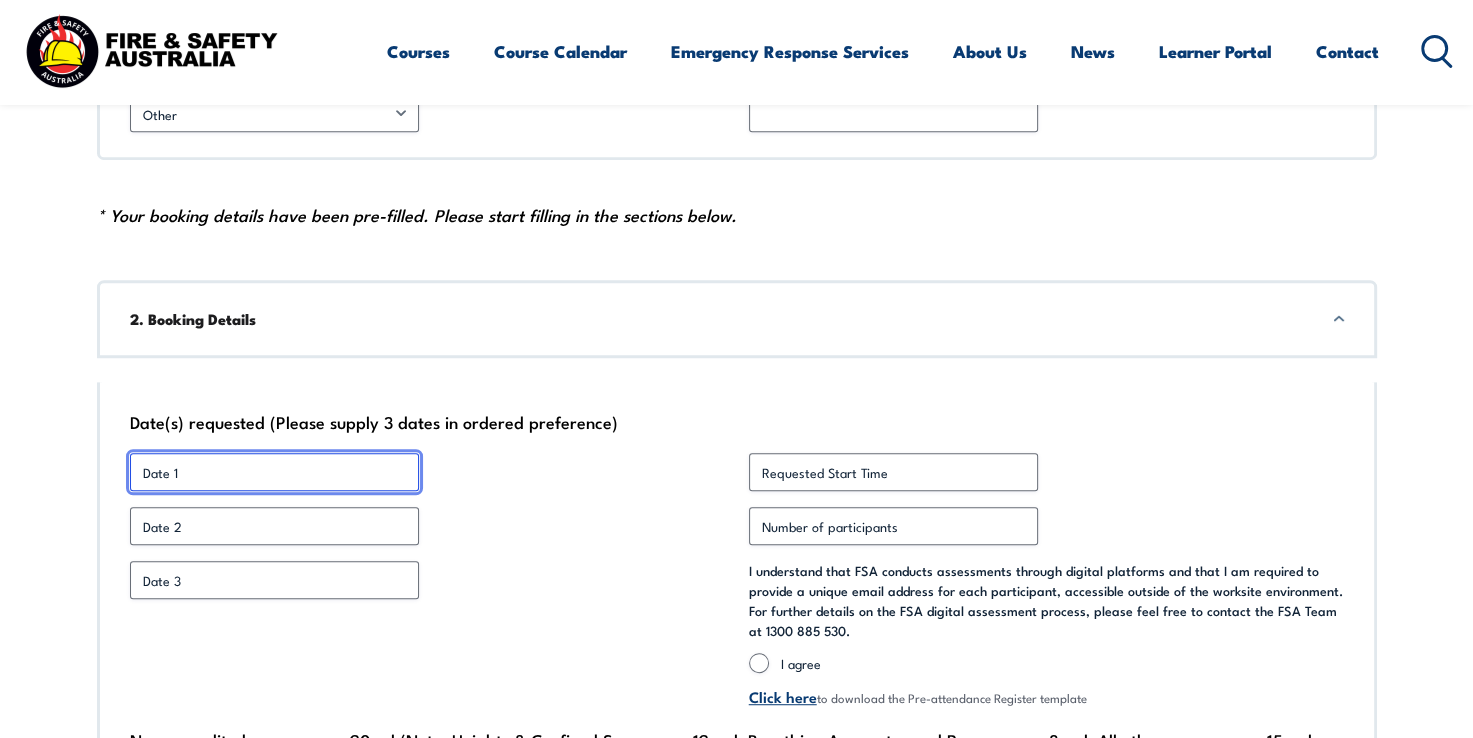 click on "Date 1 *" at bounding box center (274, 472) 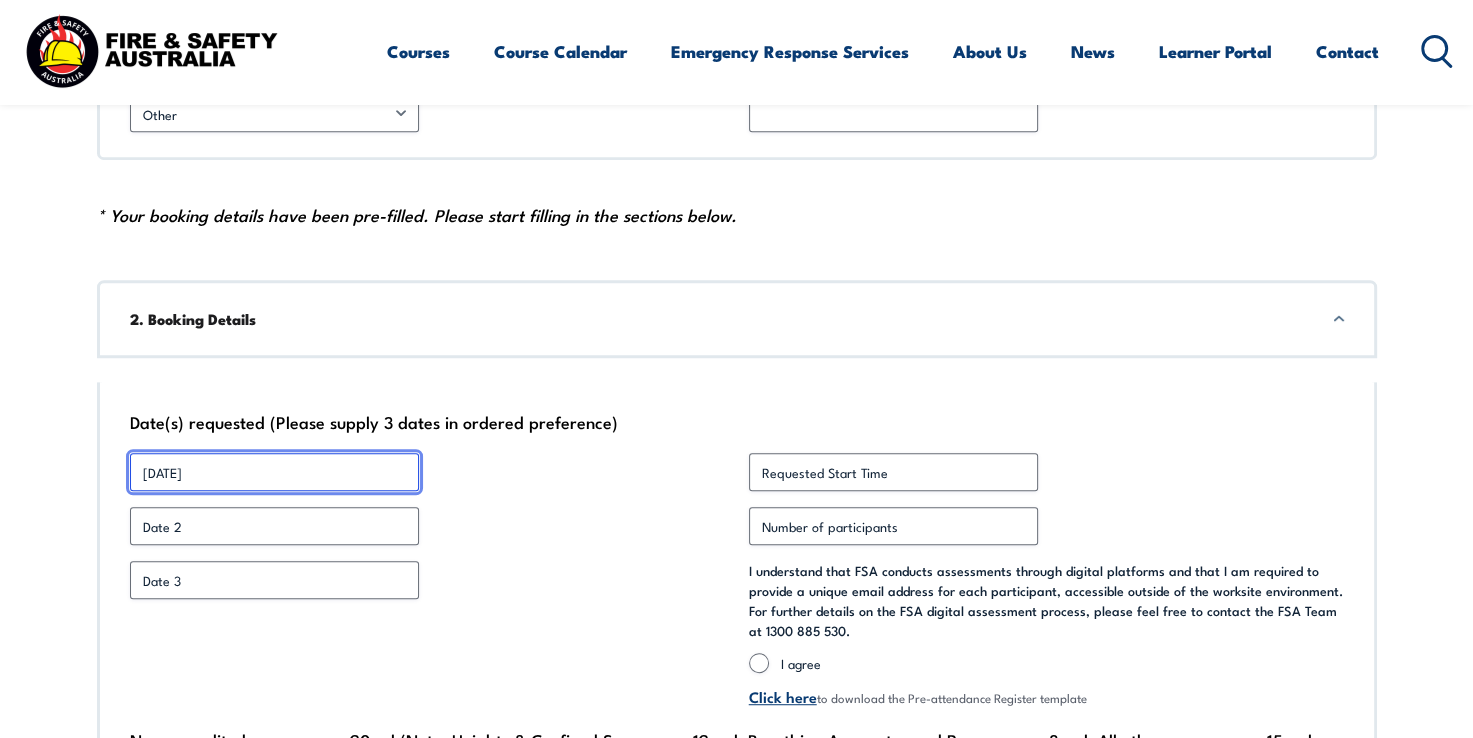 type on "[DATE]" 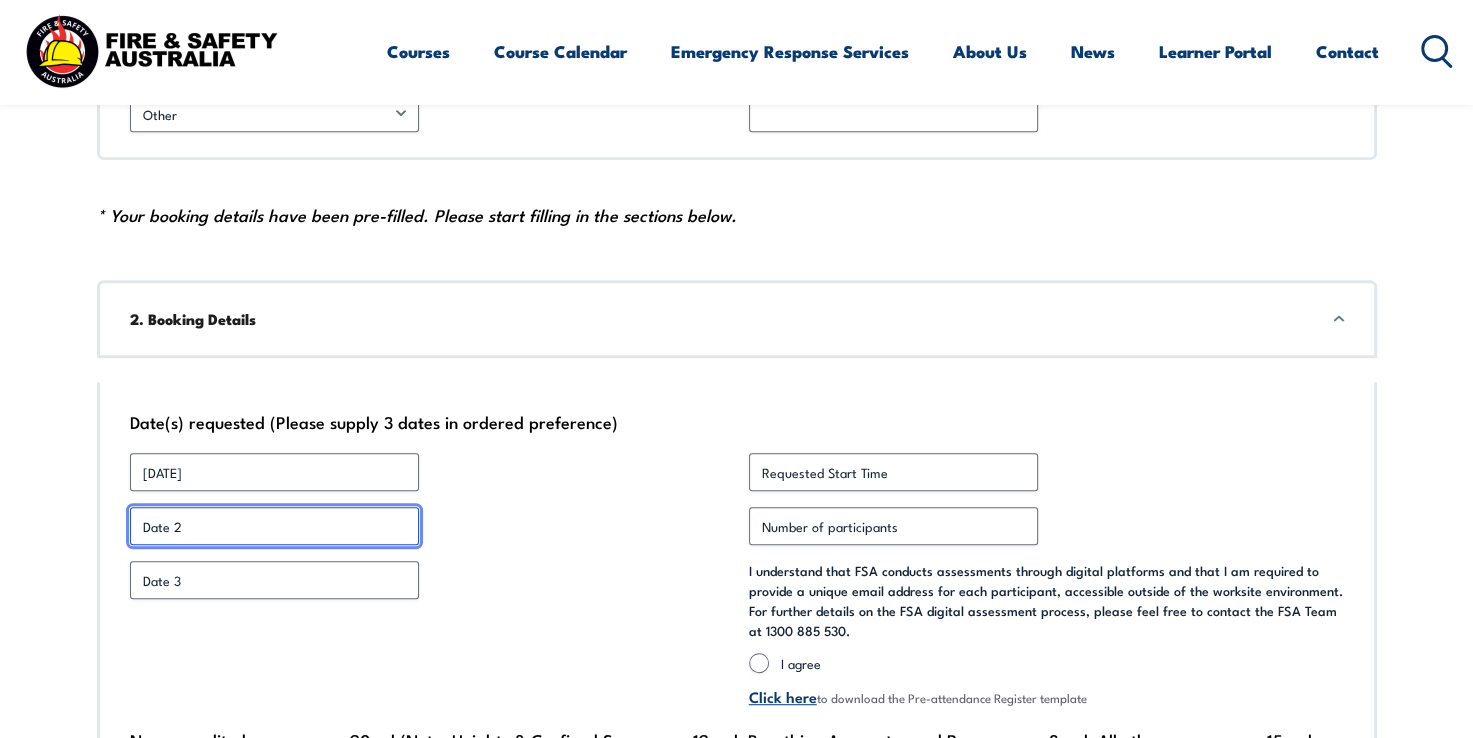 click on "Date 2 *" at bounding box center (274, 526) 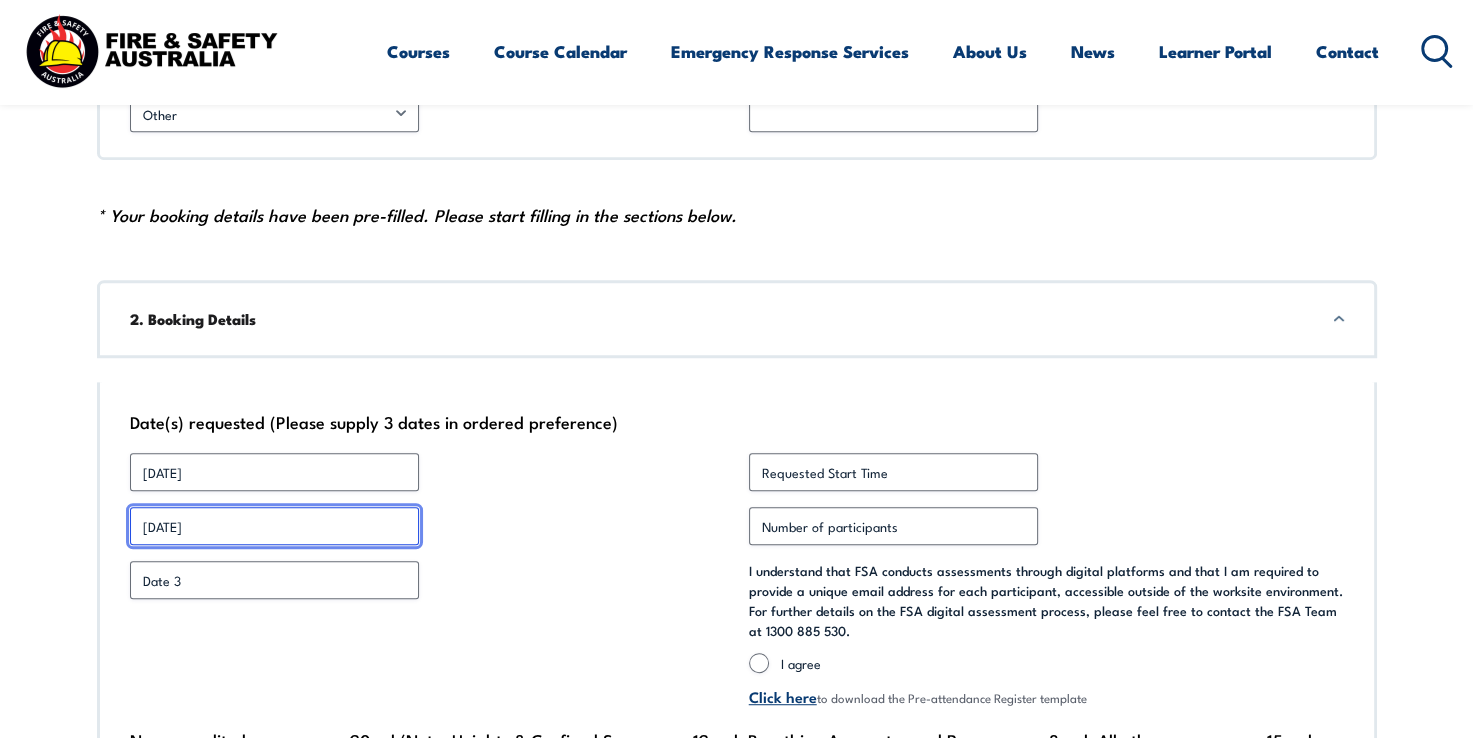 type on "[DATE]" 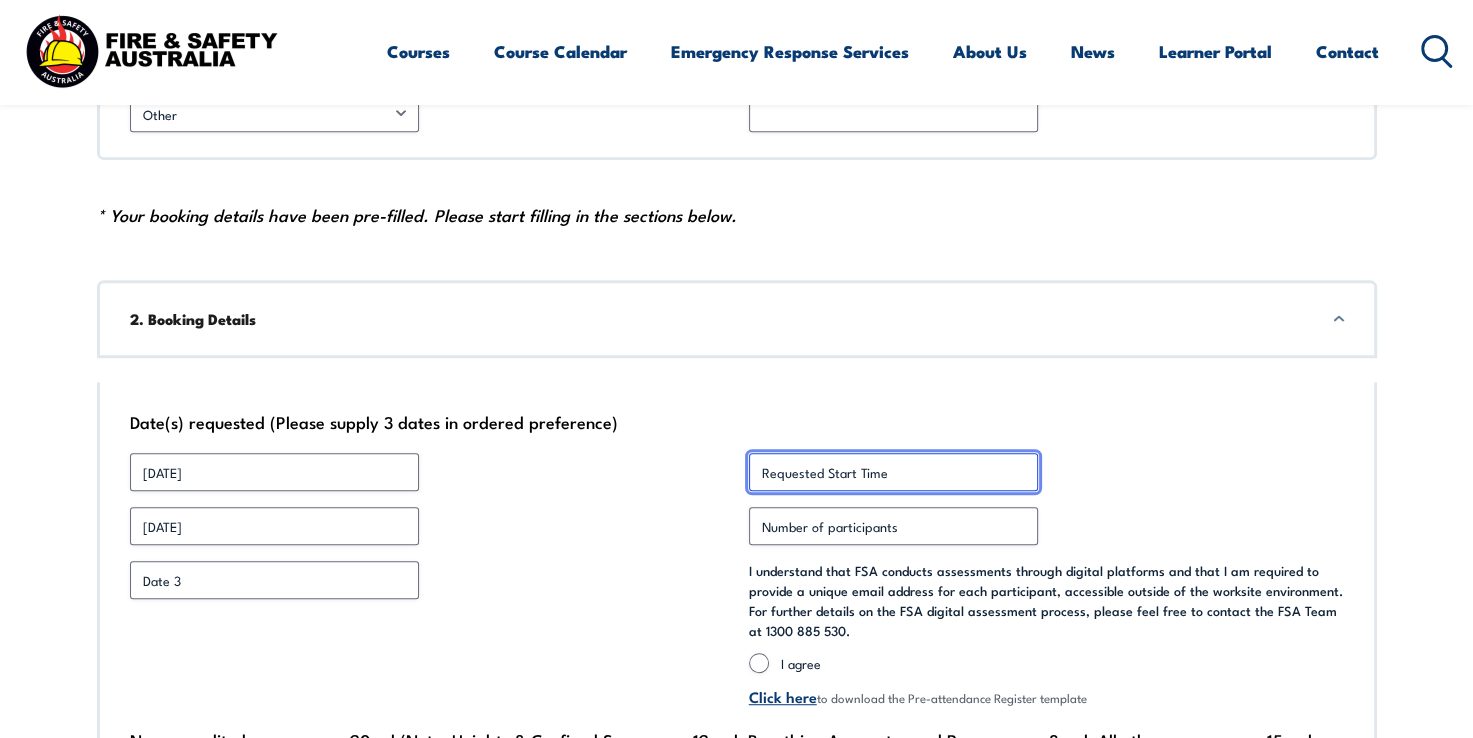 click on "Requested Start Time *" at bounding box center [893, 472] 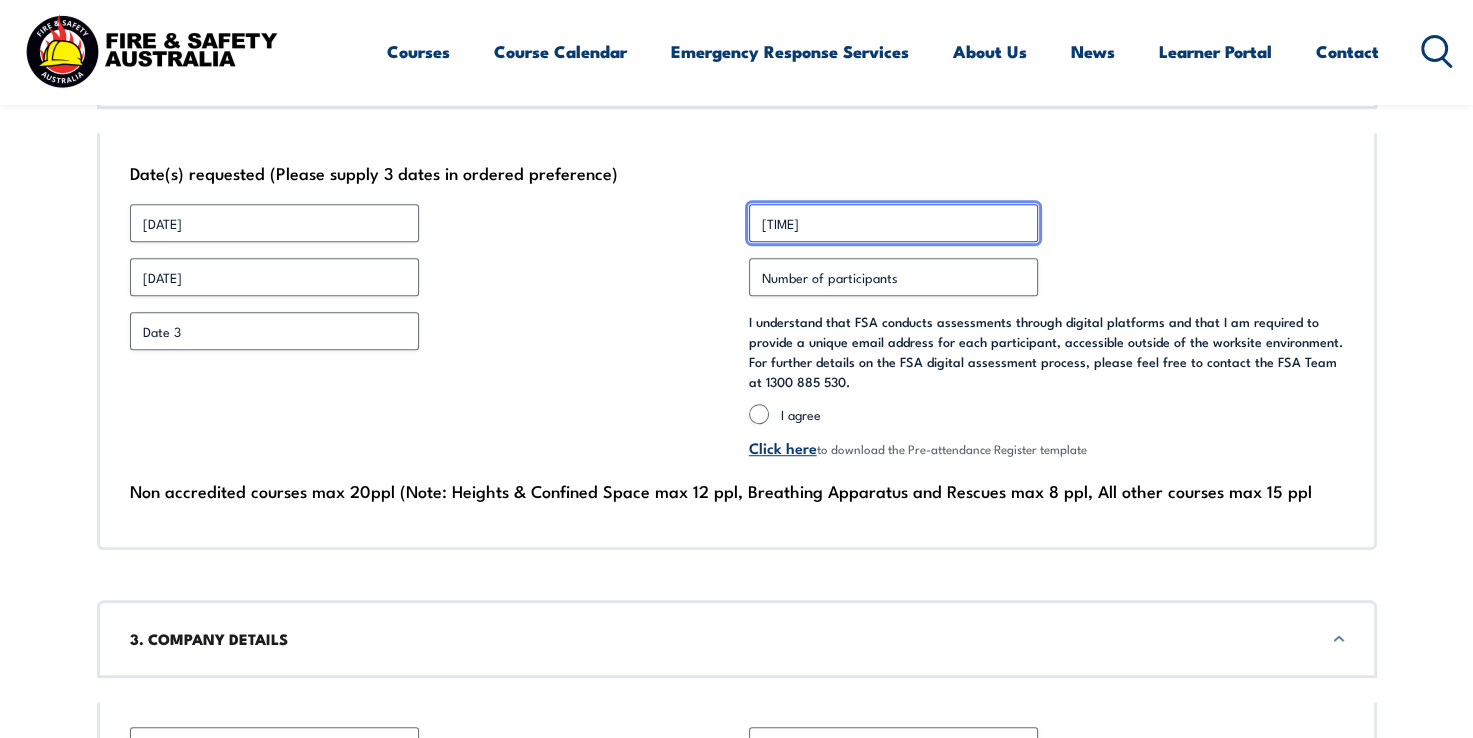 scroll, scrollTop: 1275, scrollLeft: 0, axis: vertical 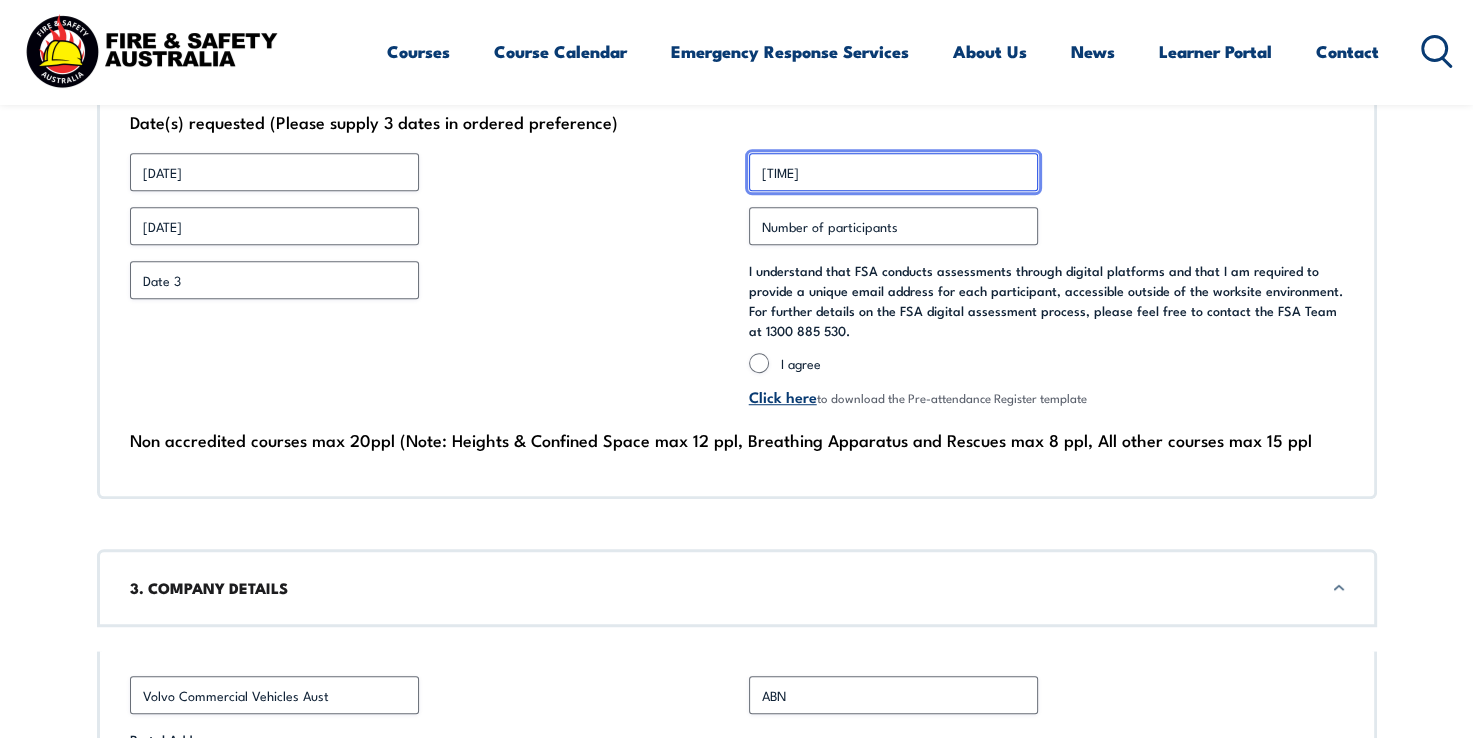 type on "[TIME]" 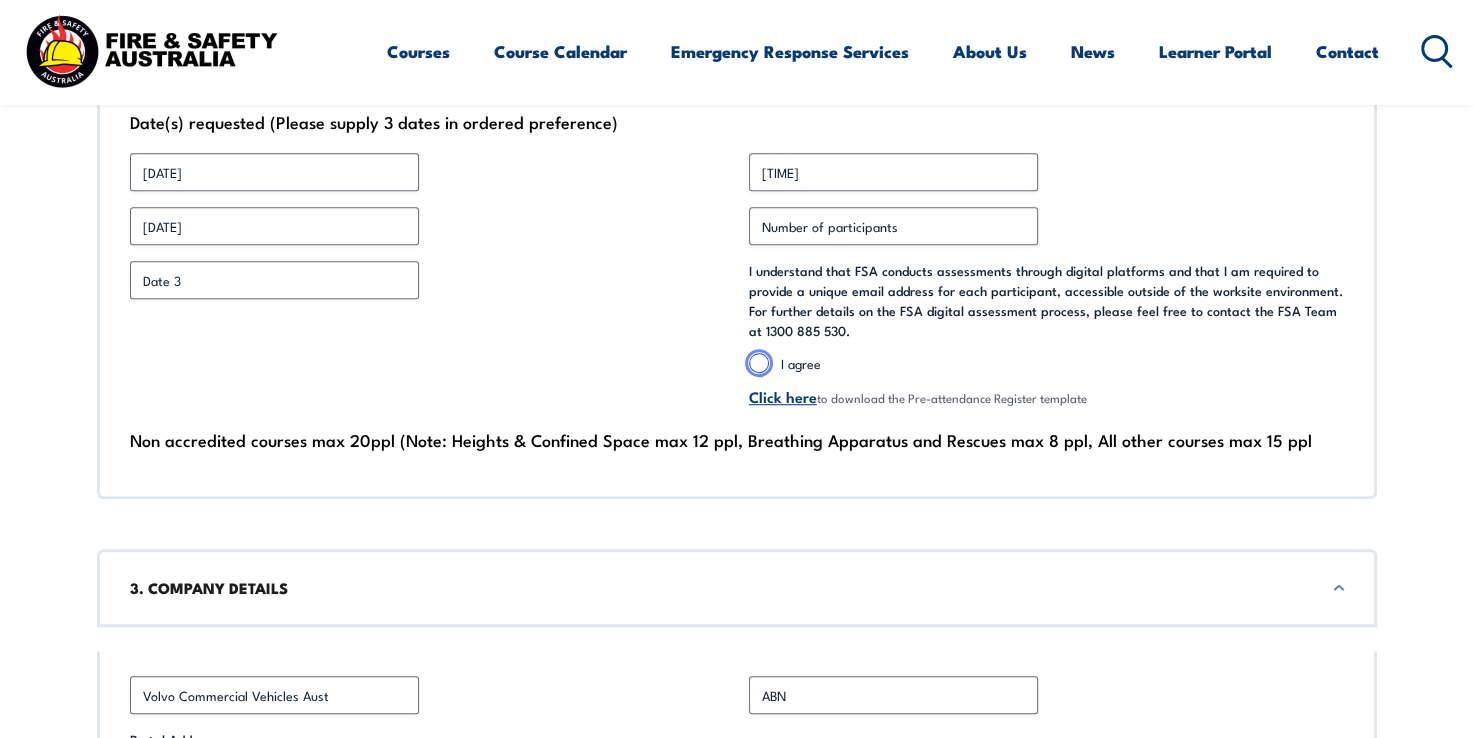 click on "I agree" at bounding box center (759, 363) 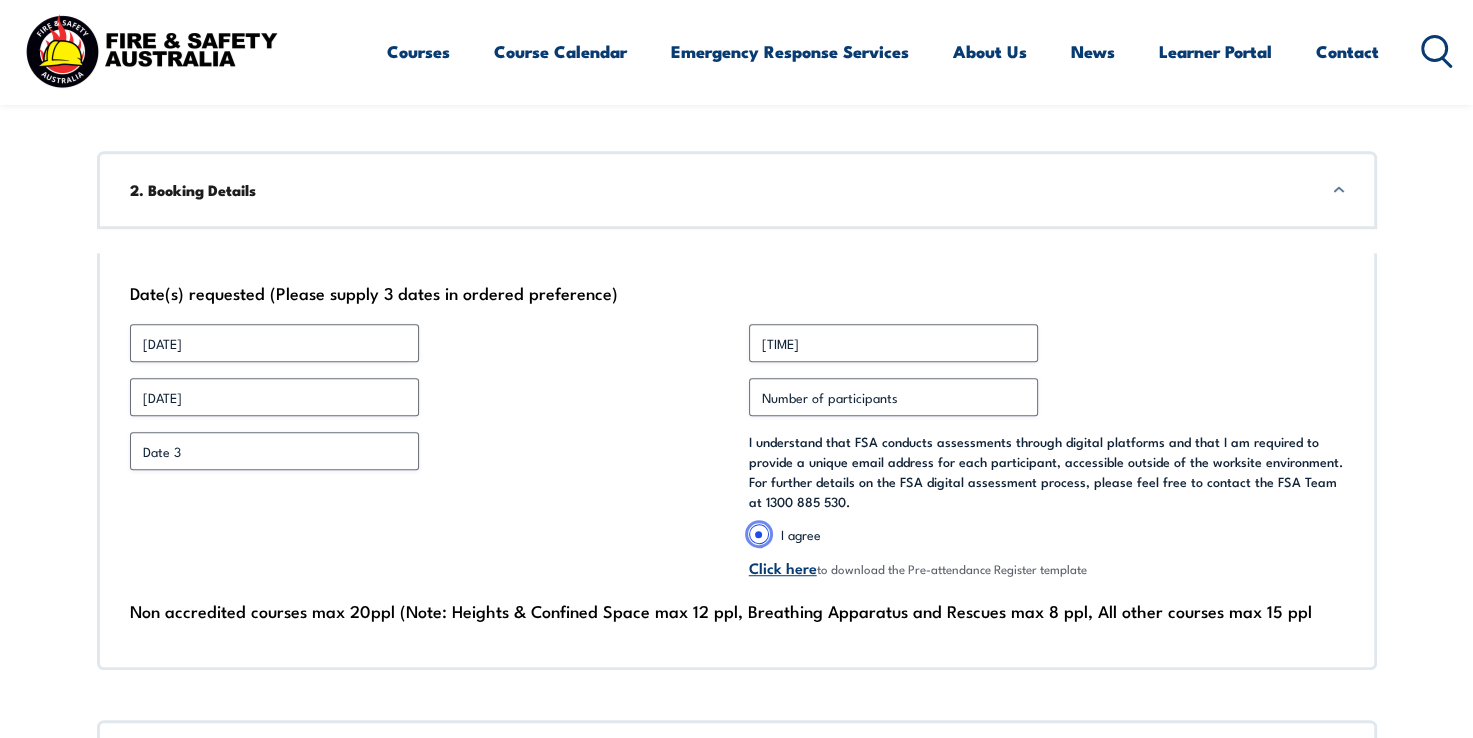 scroll, scrollTop: 1075, scrollLeft: 0, axis: vertical 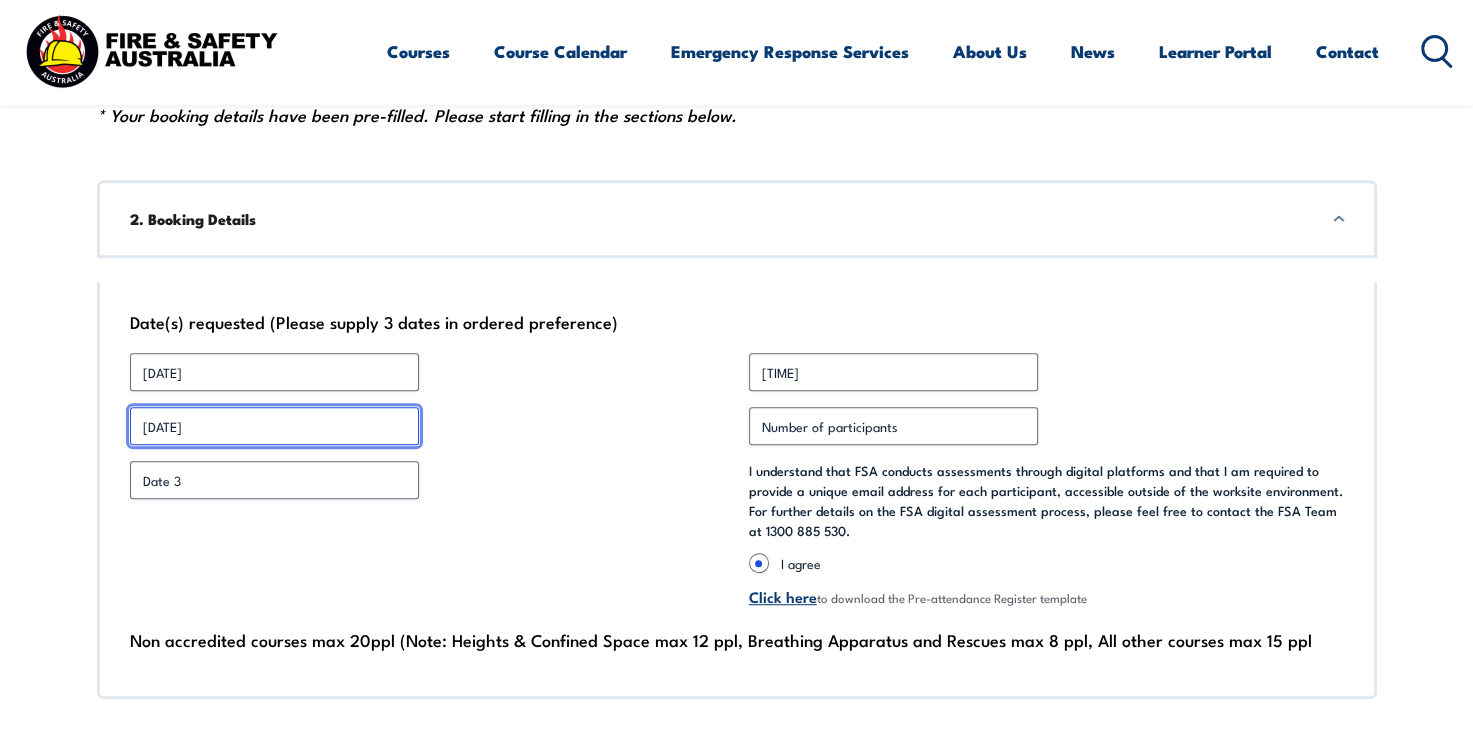 click on "[DATE]" at bounding box center [274, 426] 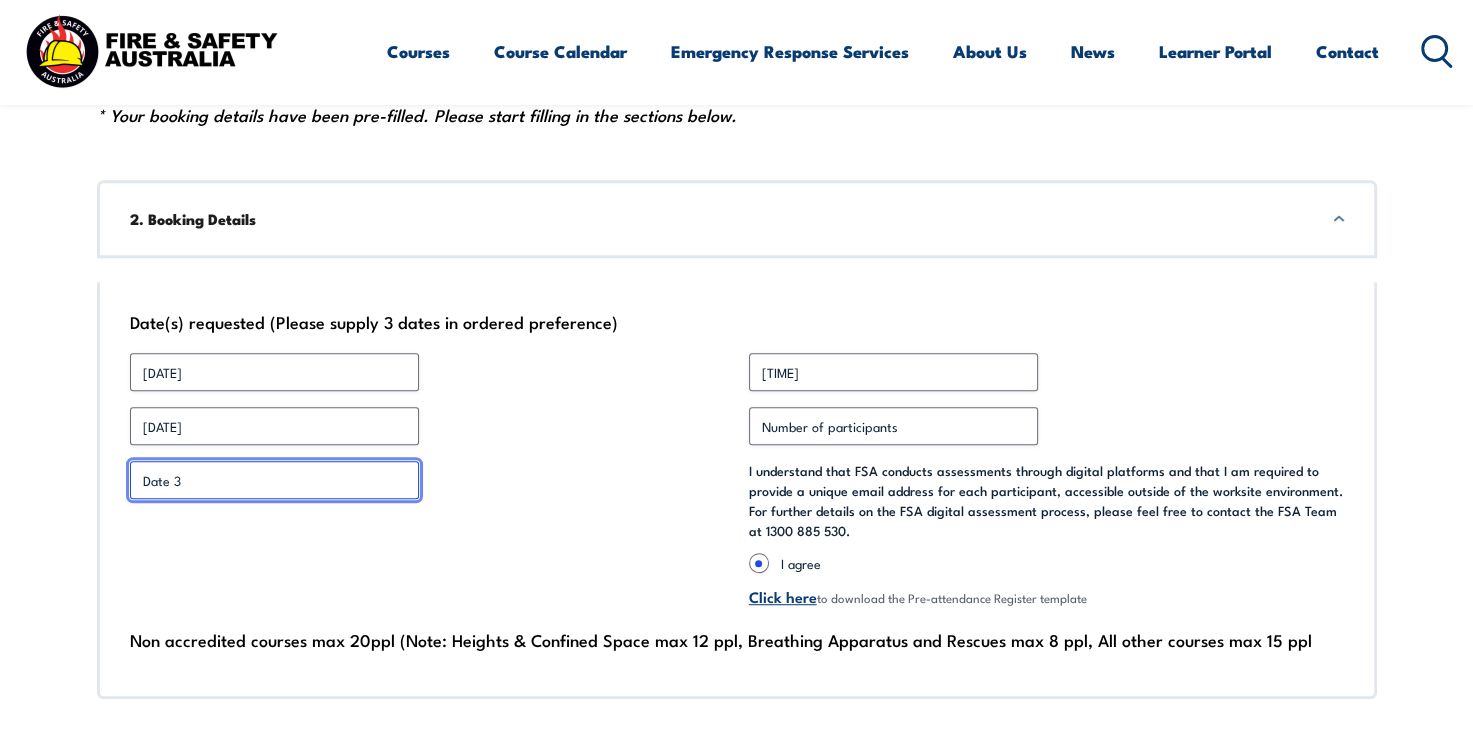 click on "Date 3 *" at bounding box center (274, 480) 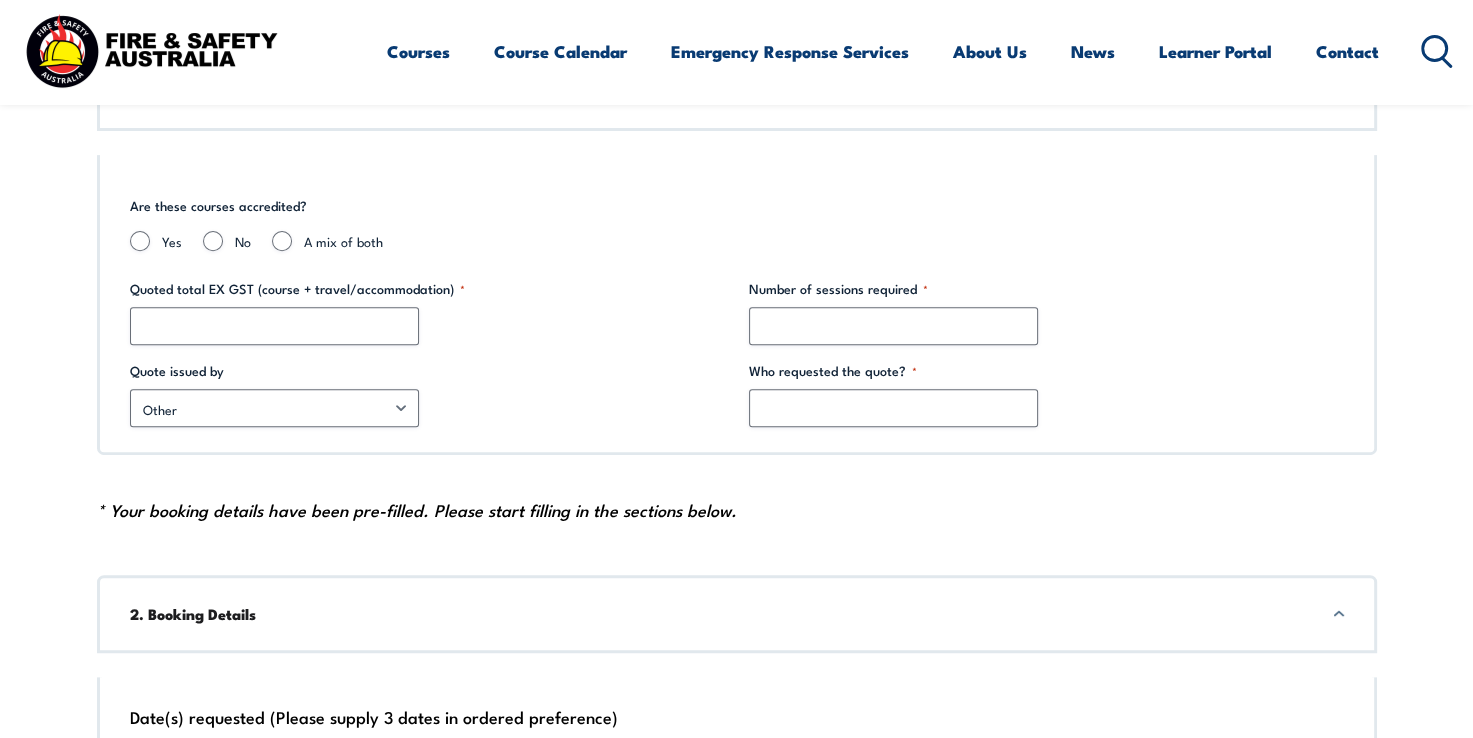 scroll, scrollTop: 675, scrollLeft: 0, axis: vertical 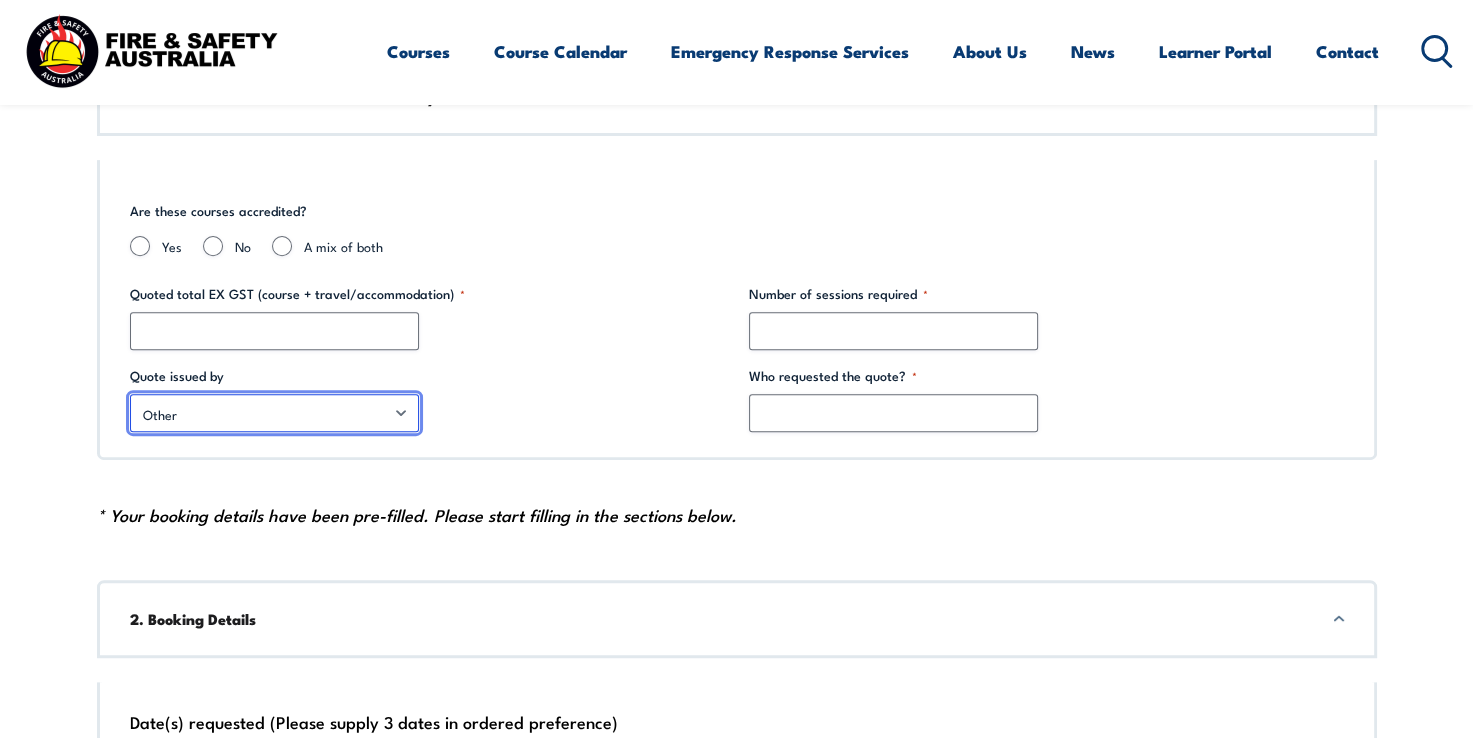 click on "Other [FIRST] [LAST] [FIRST] [LAST] [FIRST] [LAST] [FIRST] [LAST] [FIRST] [LAST] [FIRST] [LAST] [FIRST] [LAST] [FIRST] [LAST] [FIRST] [LAST] [FIRST] [LAST]" at bounding box center (274, 413) 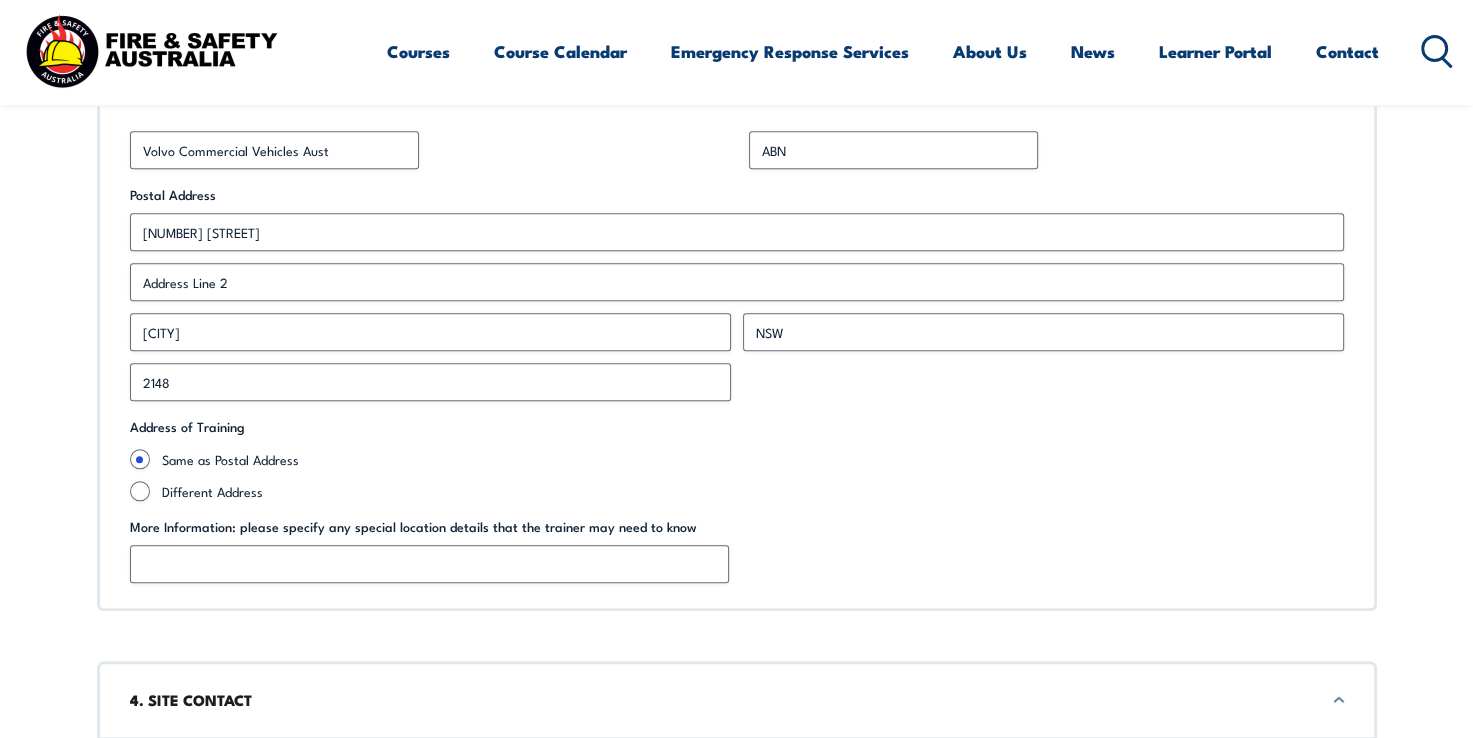 scroll, scrollTop: 1775, scrollLeft: 0, axis: vertical 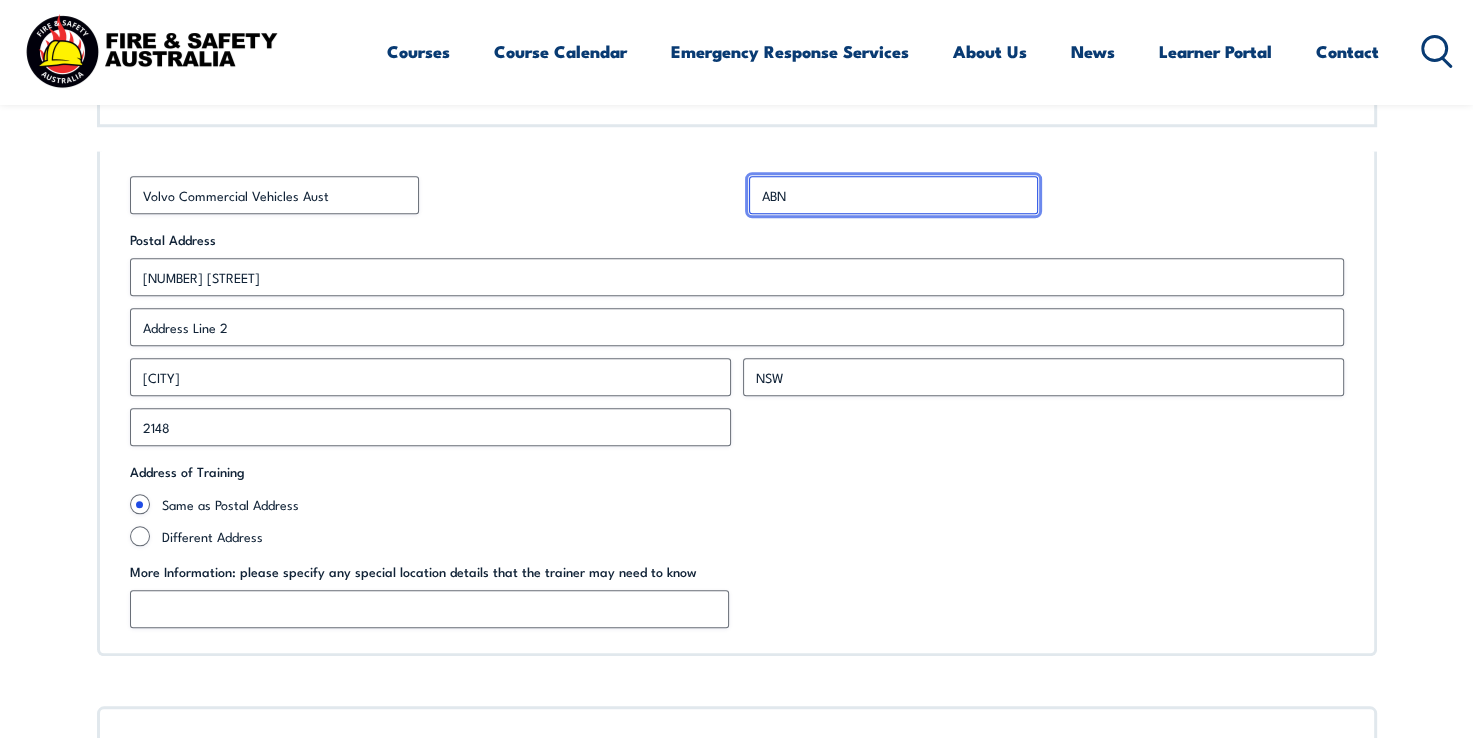 click on "ABN *" at bounding box center [893, 195] 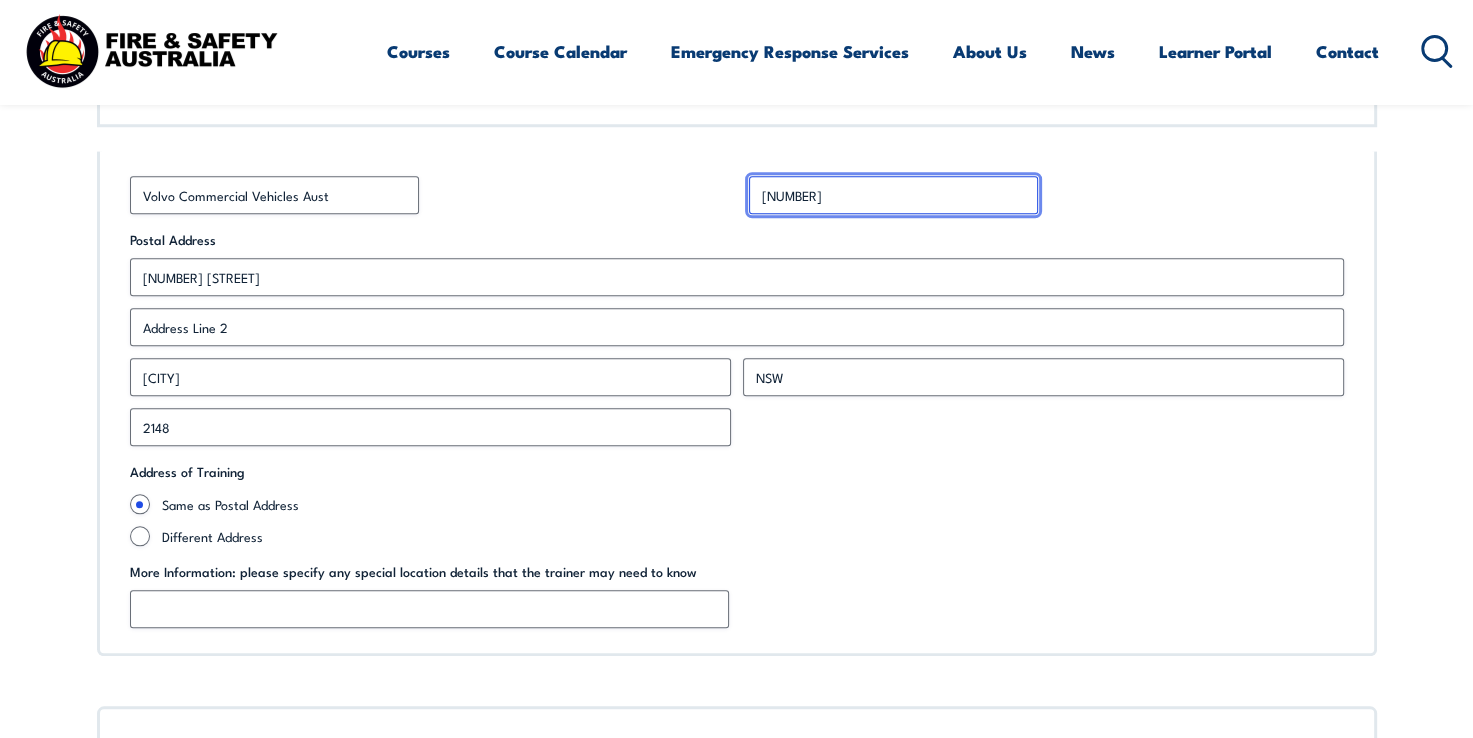 drag, startPoint x: 965, startPoint y: 202, endPoint x: 722, endPoint y: 210, distance: 243.13165 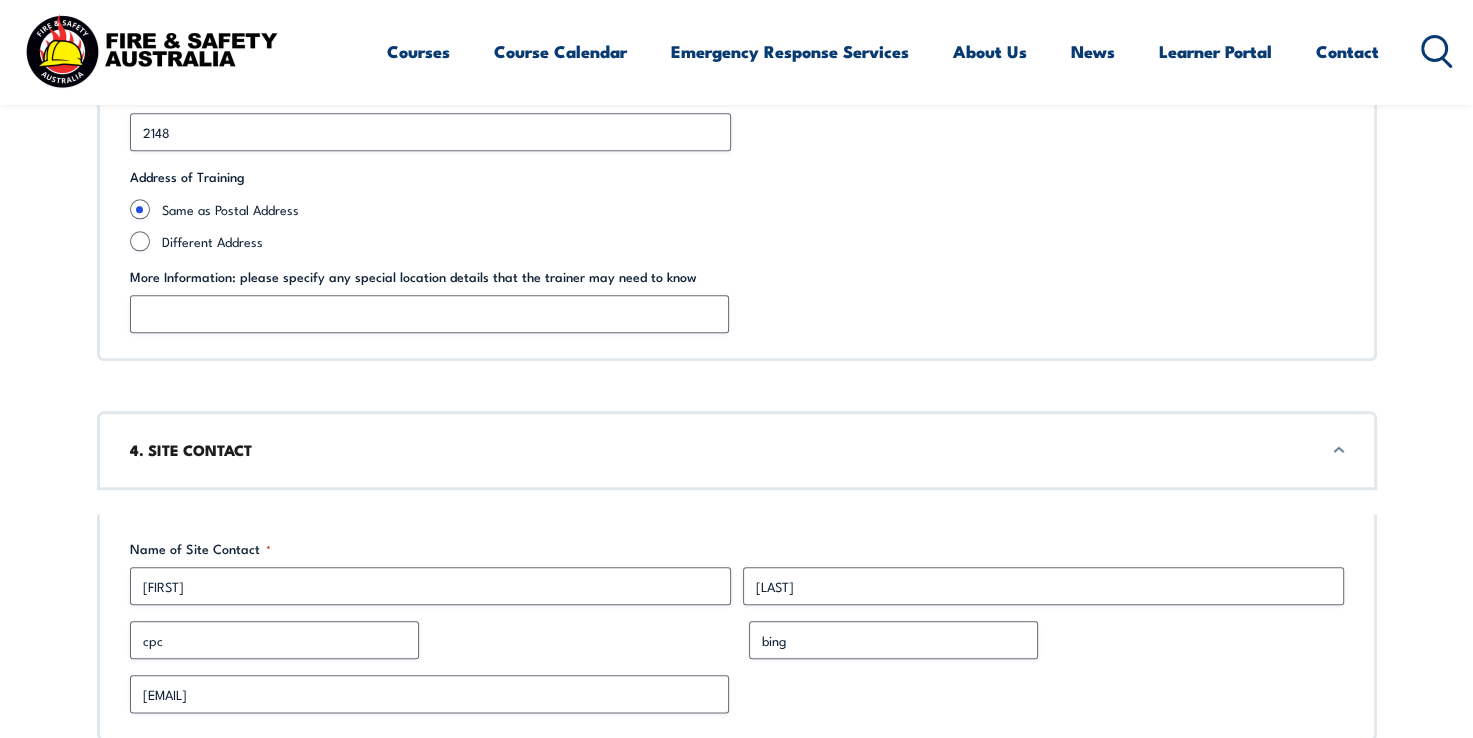 scroll, scrollTop: 2075, scrollLeft: 0, axis: vertical 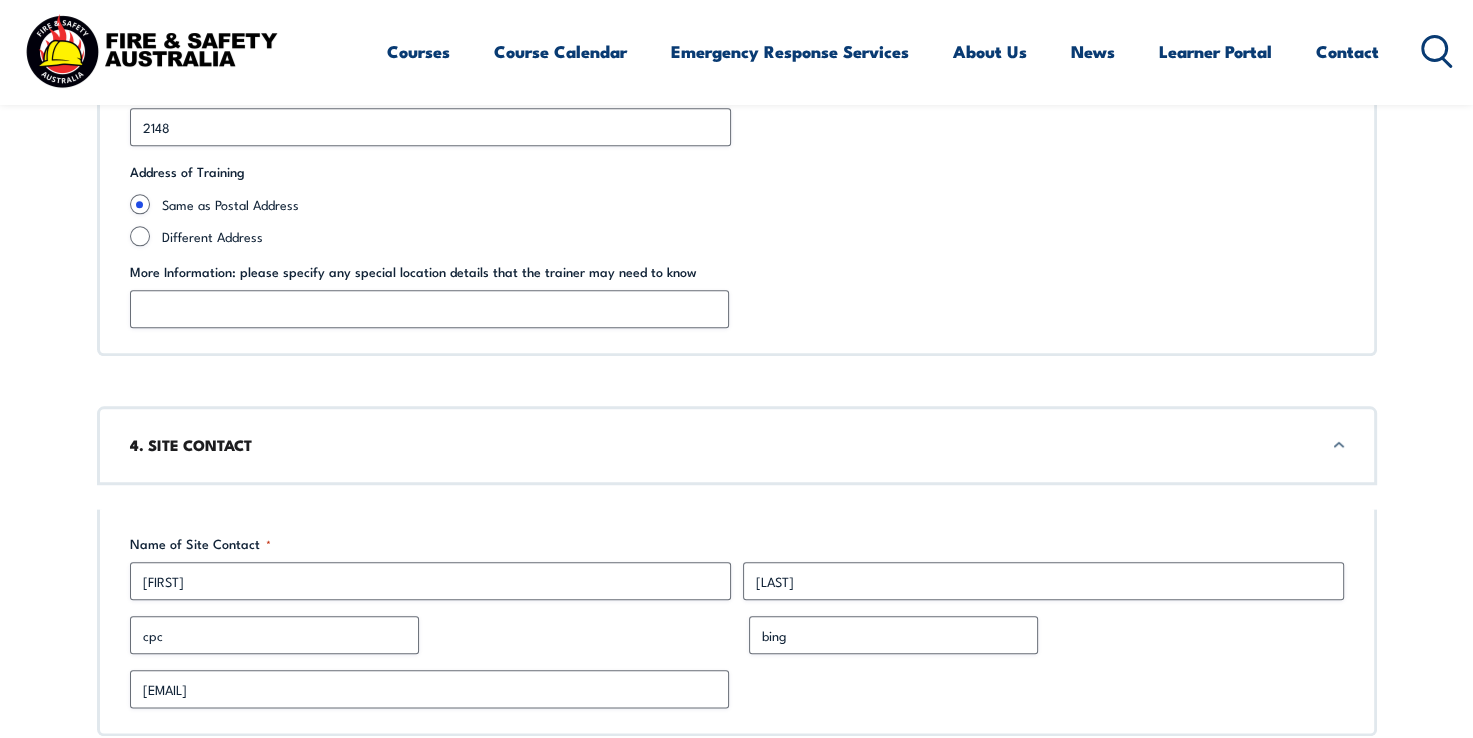 type on "[NUMBER]" 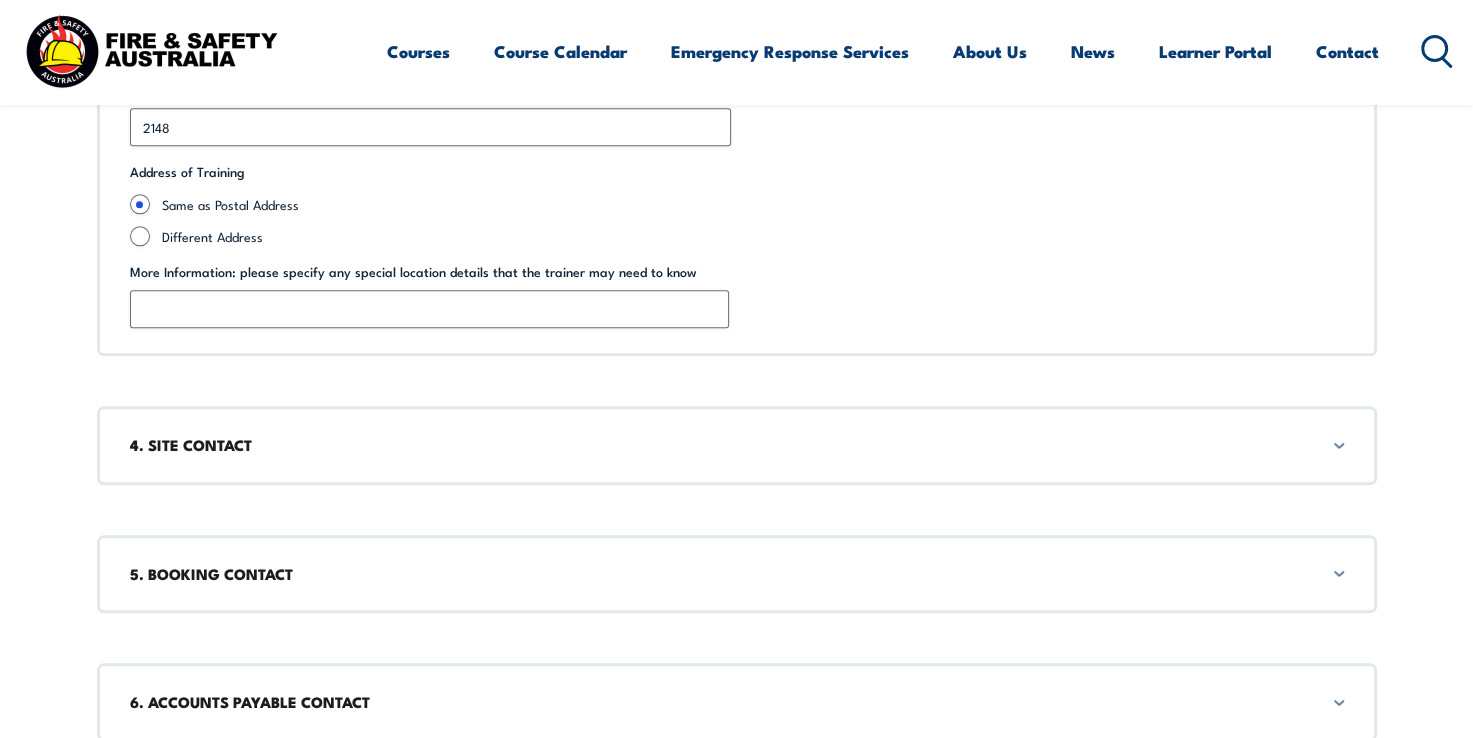 click on "4. SITE CONTACT" at bounding box center (737, 445) 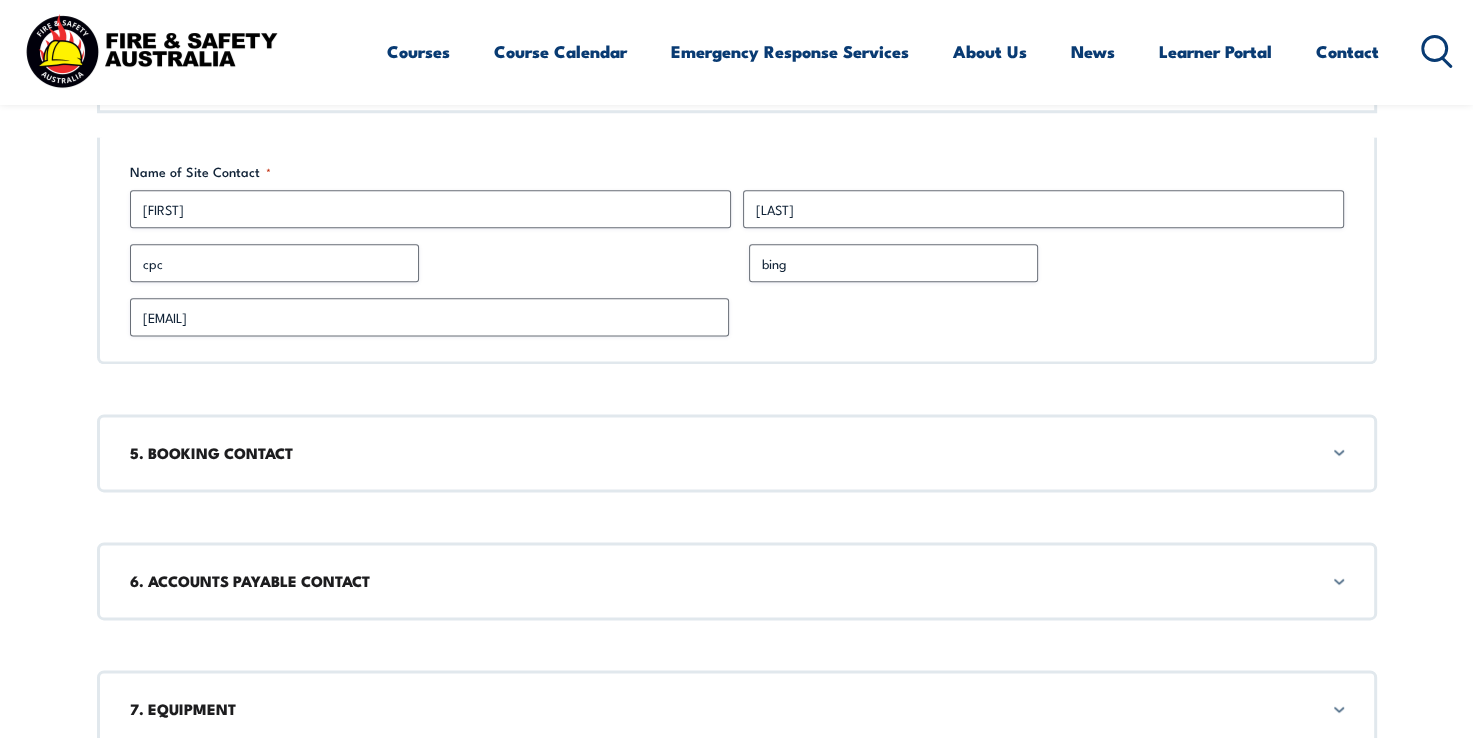 scroll, scrollTop: 2581, scrollLeft: 0, axis: vertical 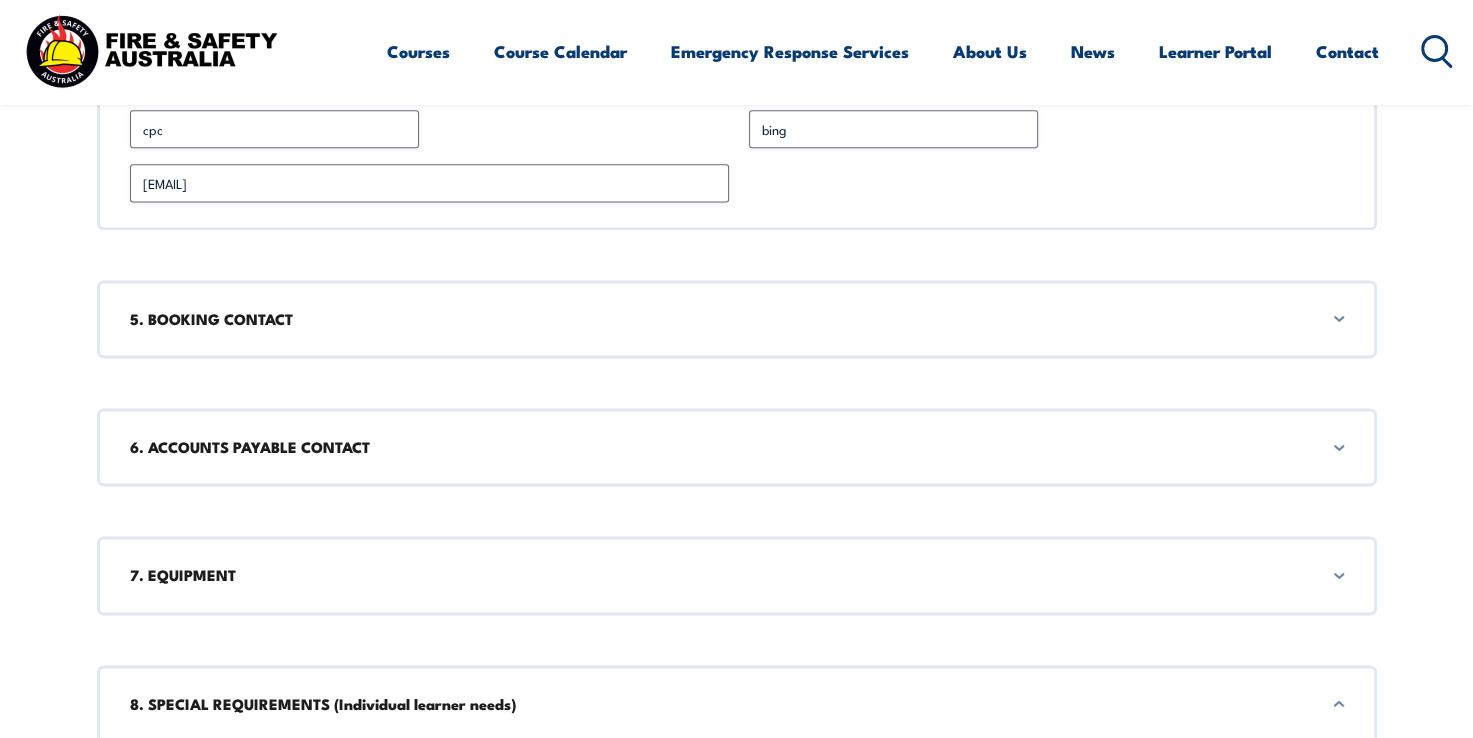 click on "5. BOOKING CONTACT" at bounding box center [737, 319] 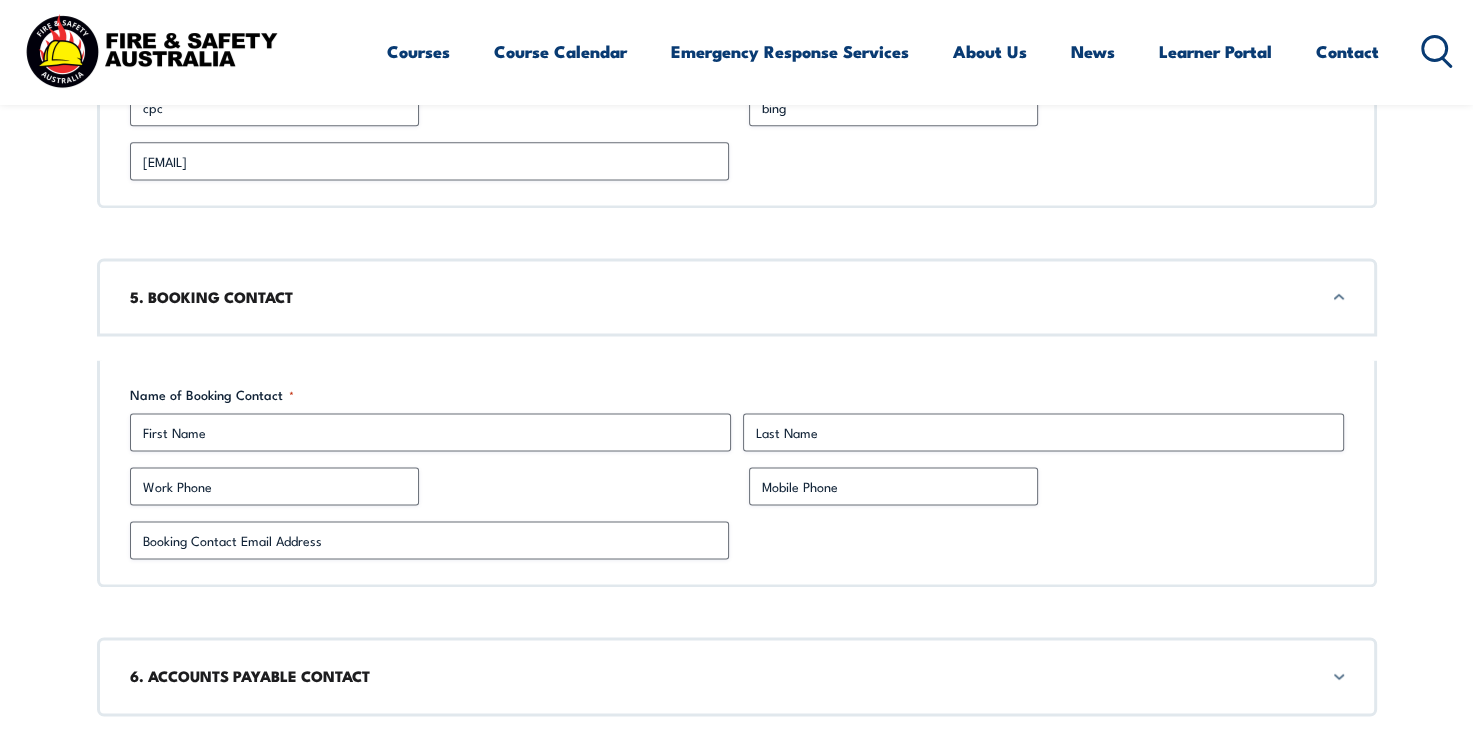 scroll, scrollTop: 2652, scrollLeft: 0, axis: vertical 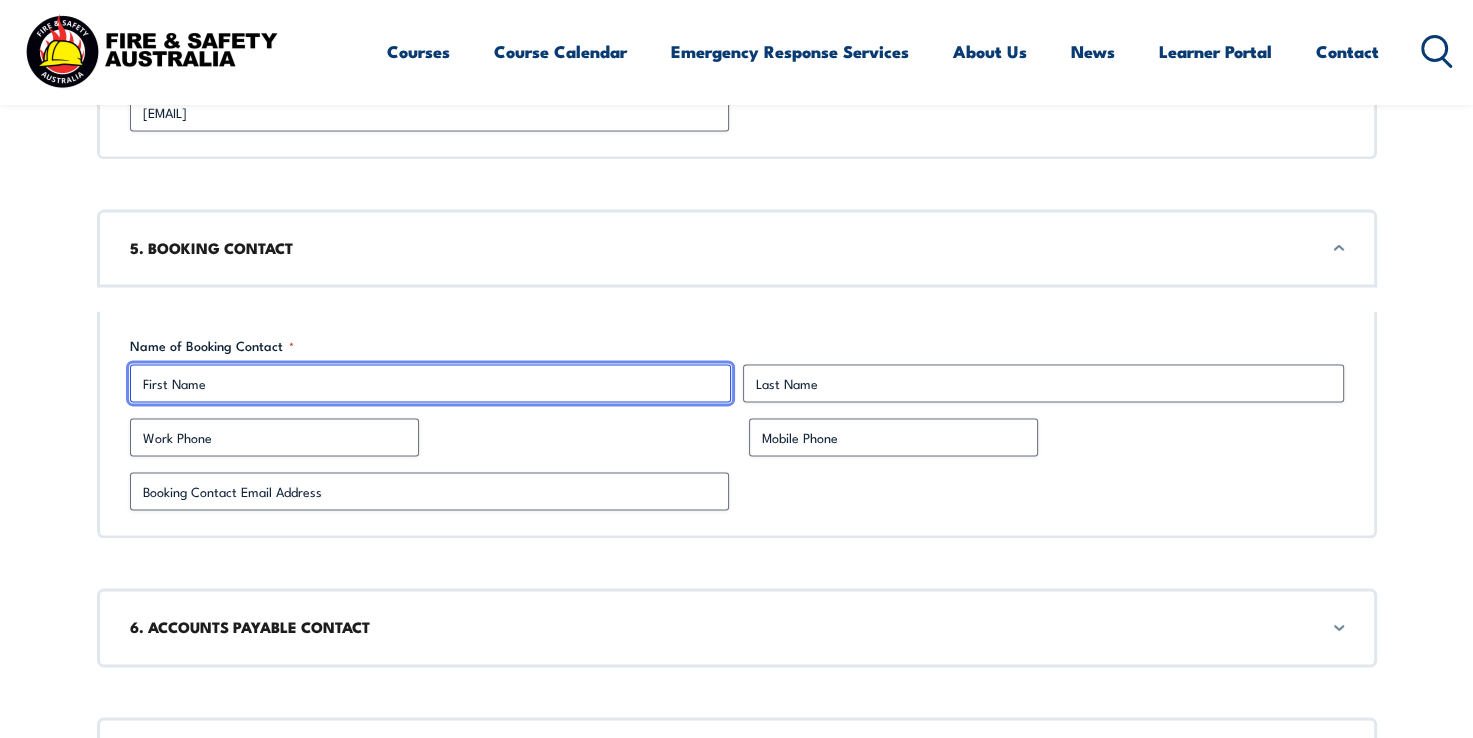 click on "First" at bounding box center [430, 383] 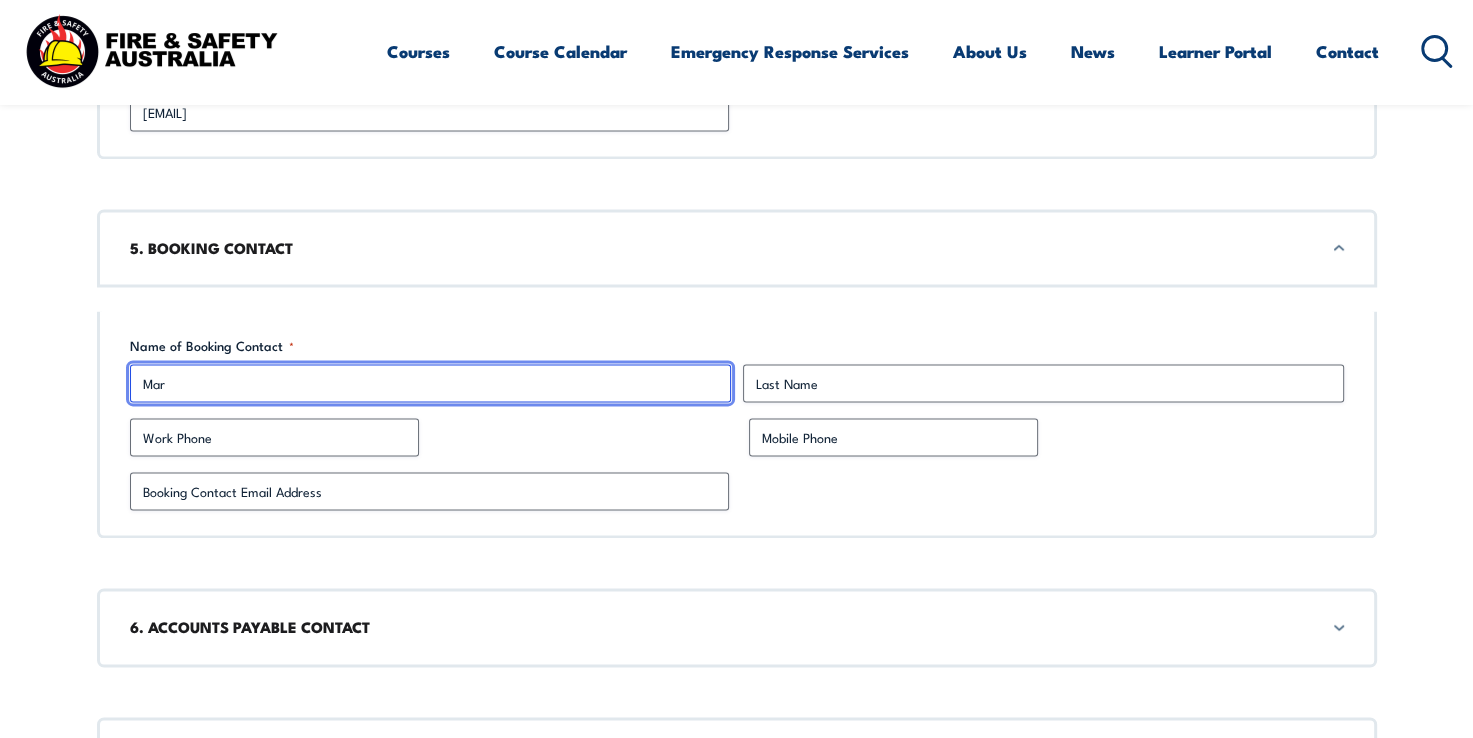 click on "Mar" at bounding box center [430, 383] 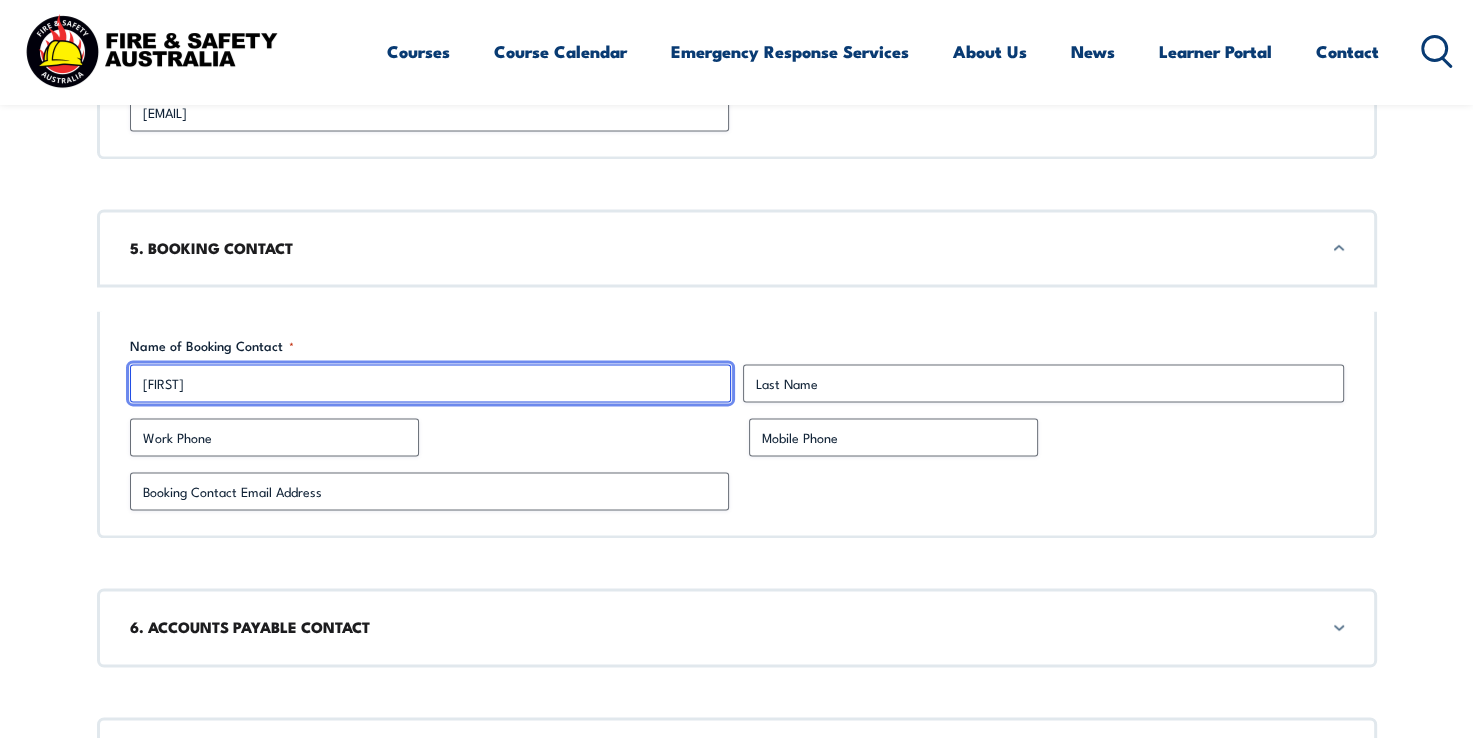 type on "[FIRST]" 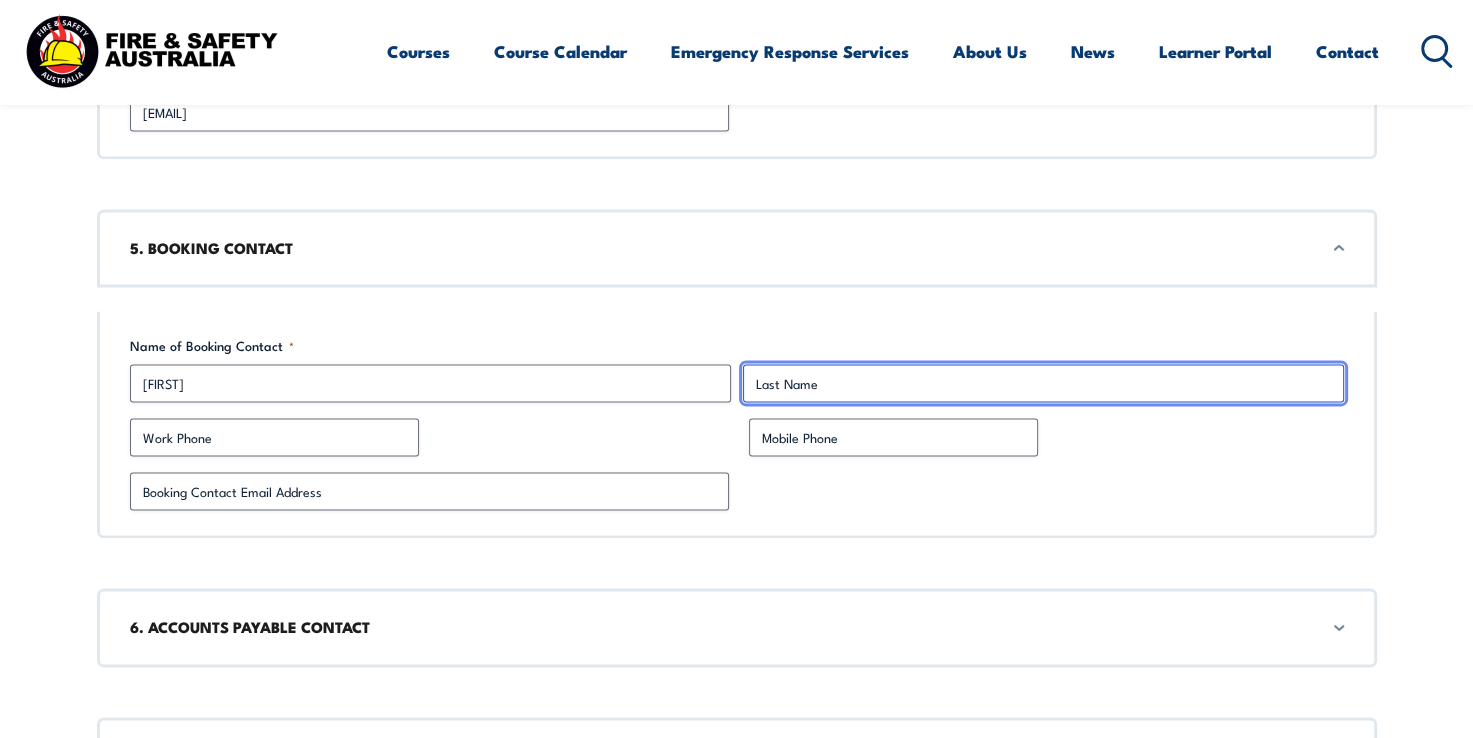 click on "Last" at bounding box center [1043, 383] 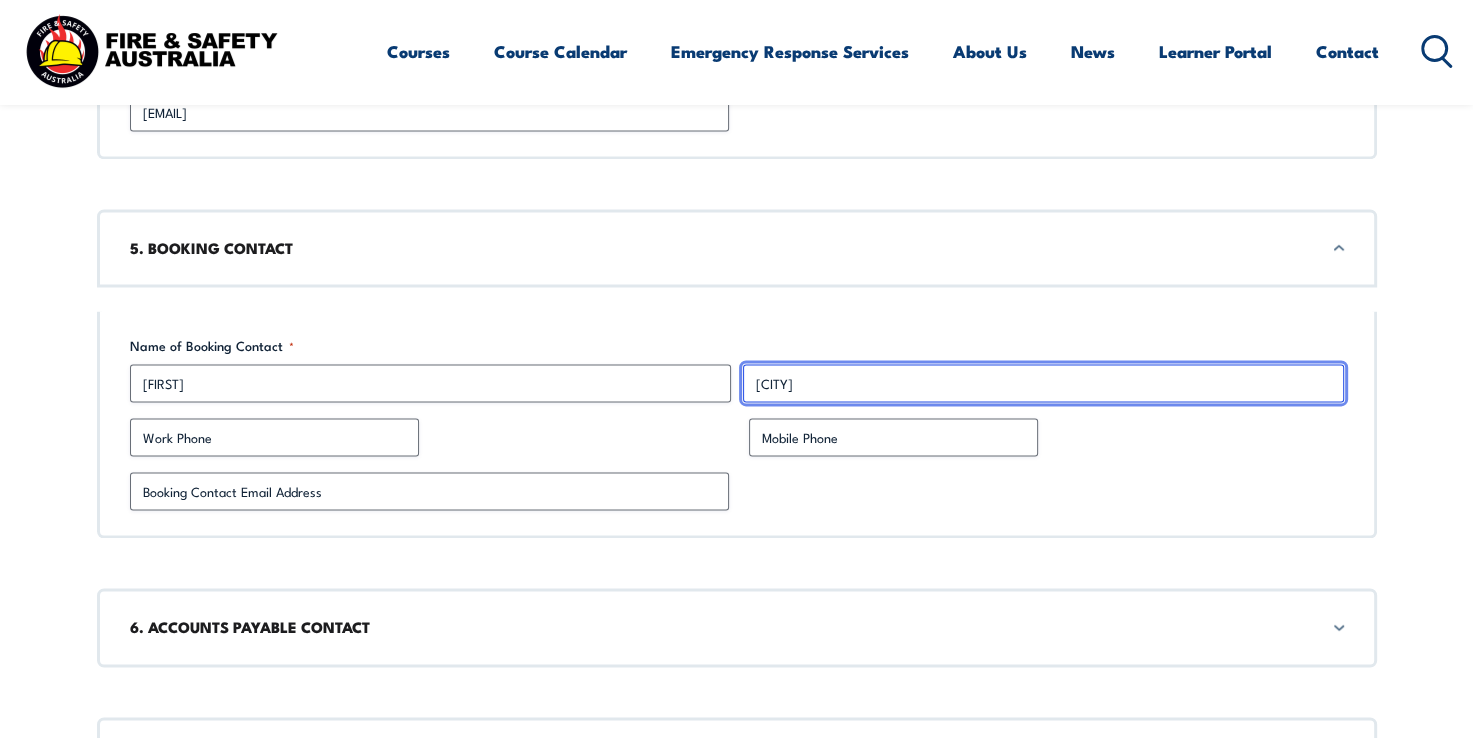 type on "[CITY]" 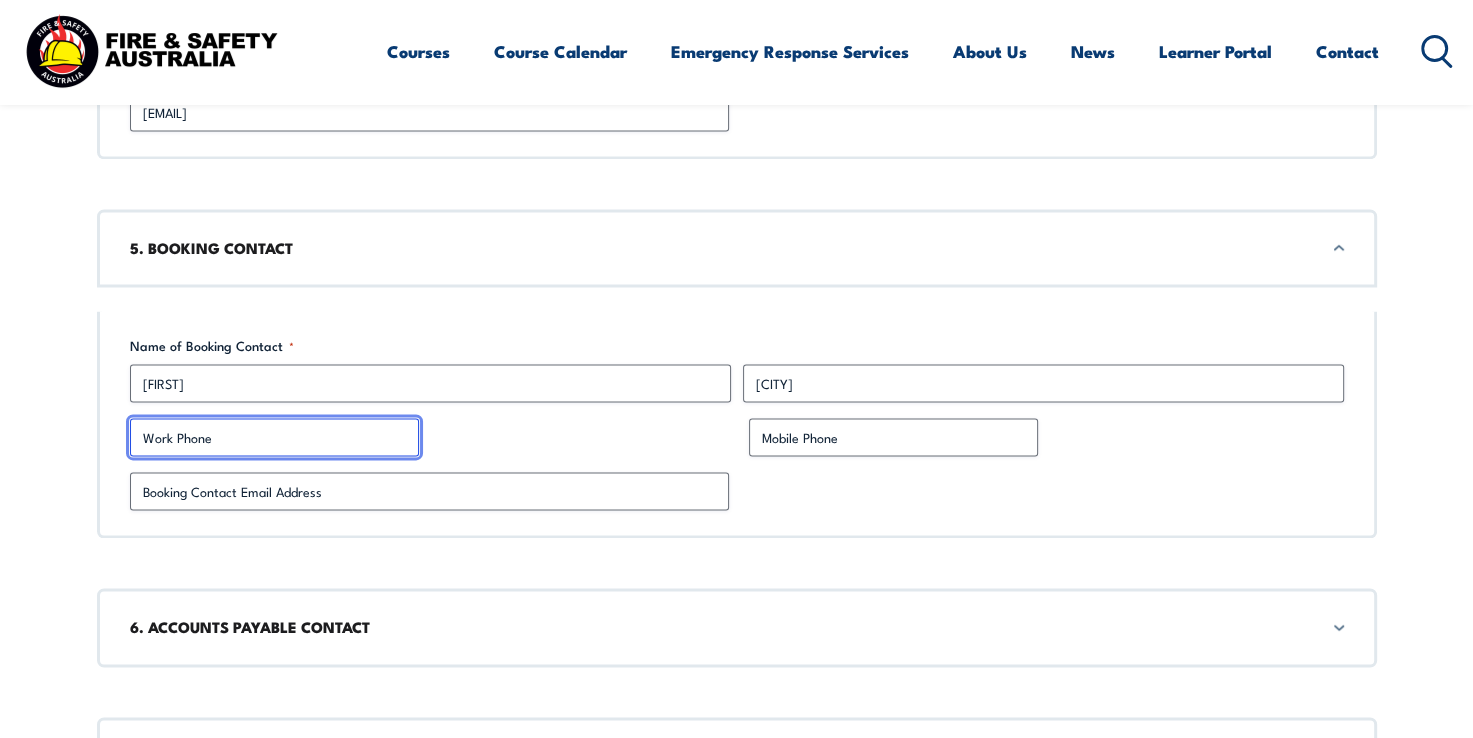 click on "Work Phone" at bounding box center [274, 437] 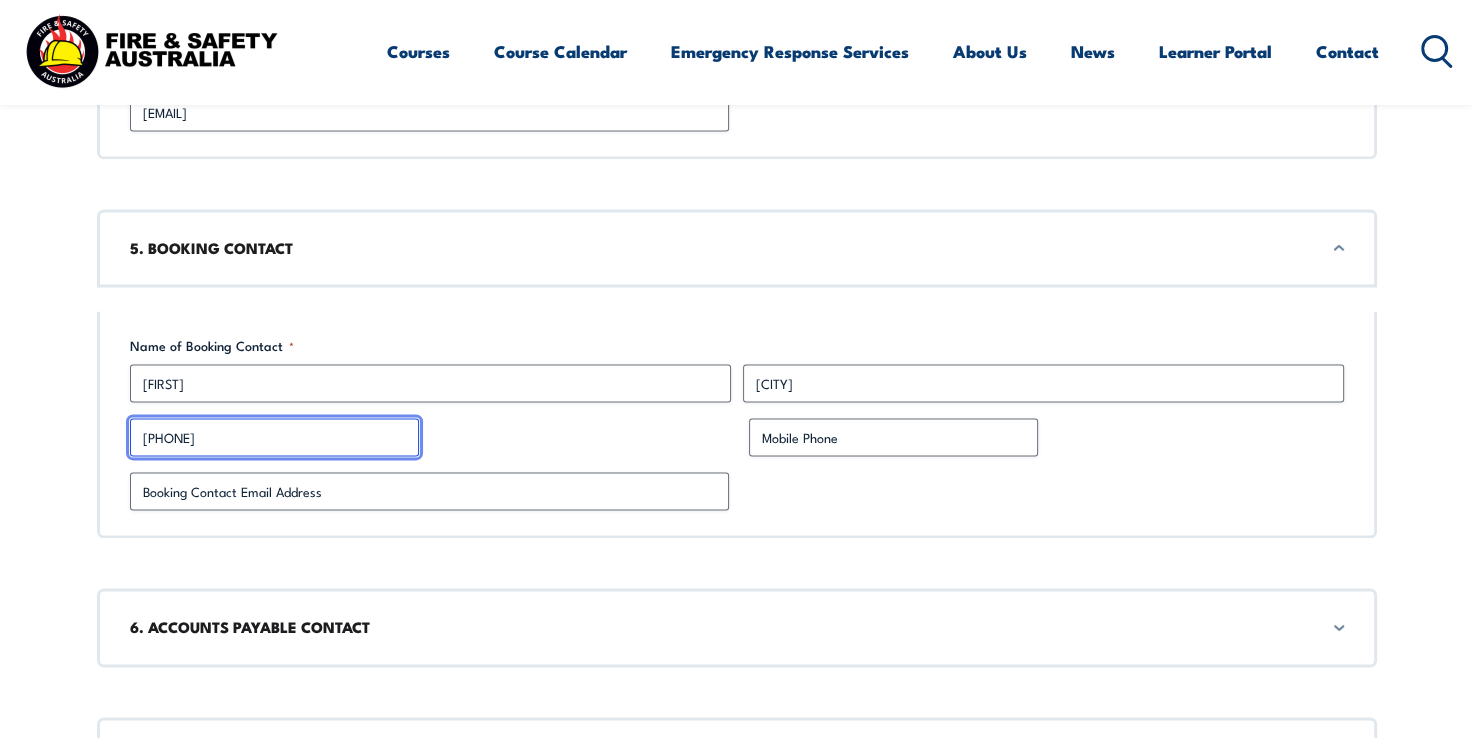 type on "[PHONE]" 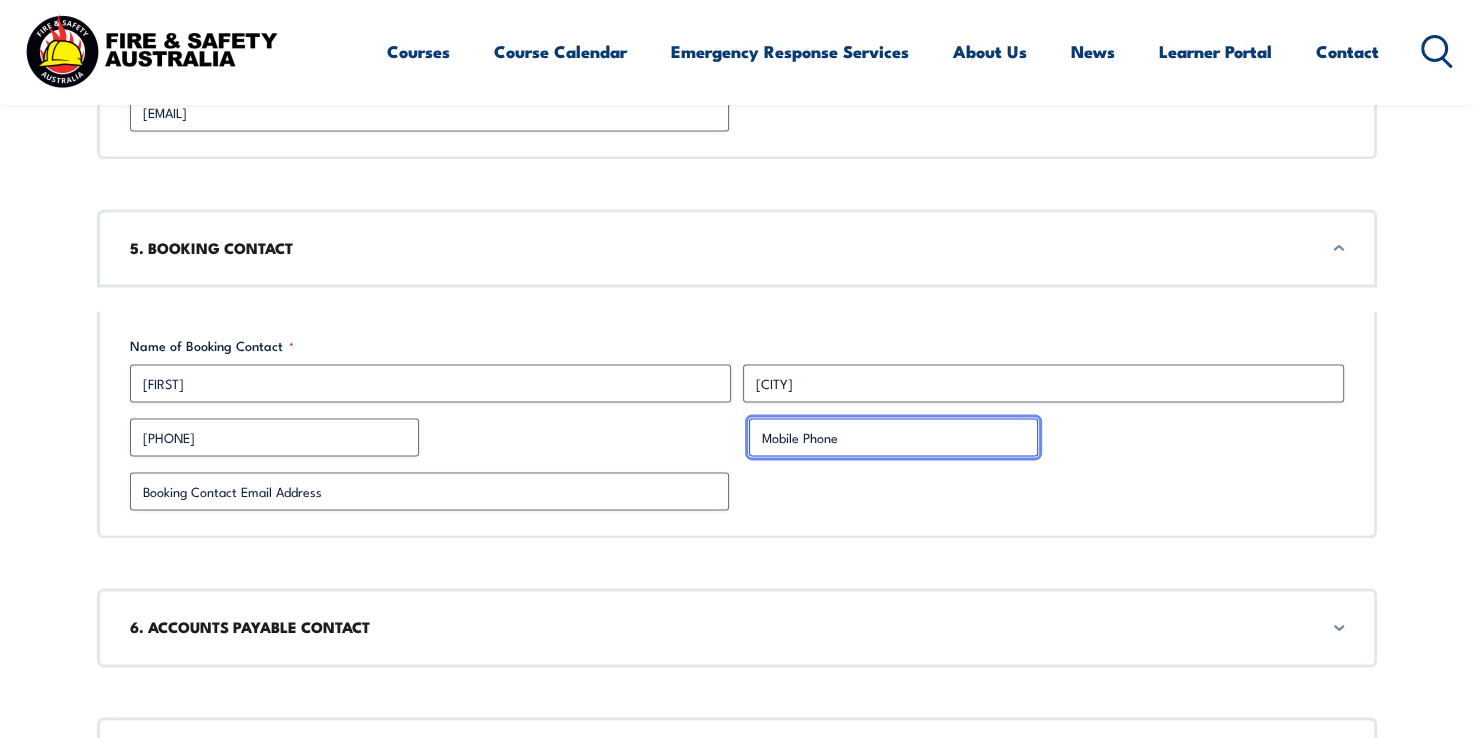 click on "Mobile Phone" at bounding box center [893, 437] 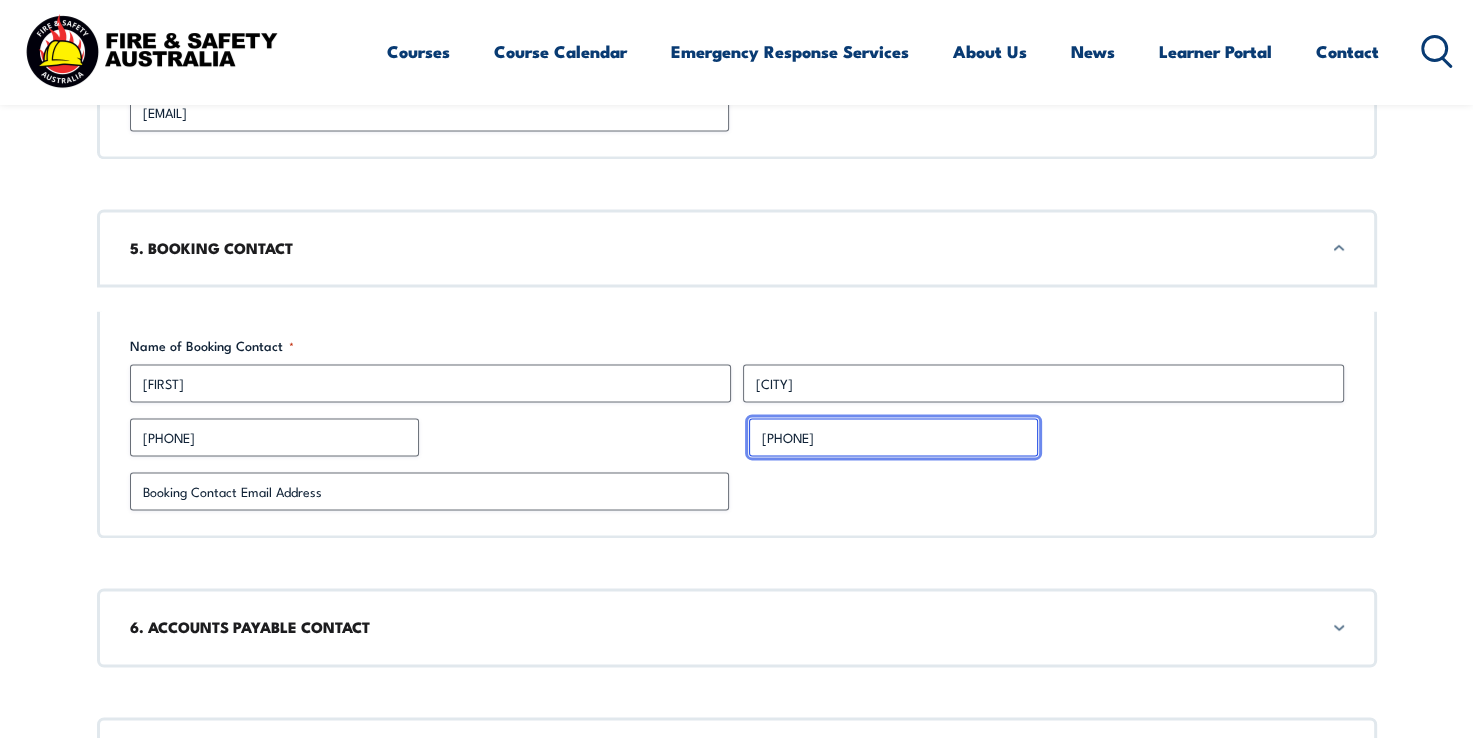 type on "[PHONE]" 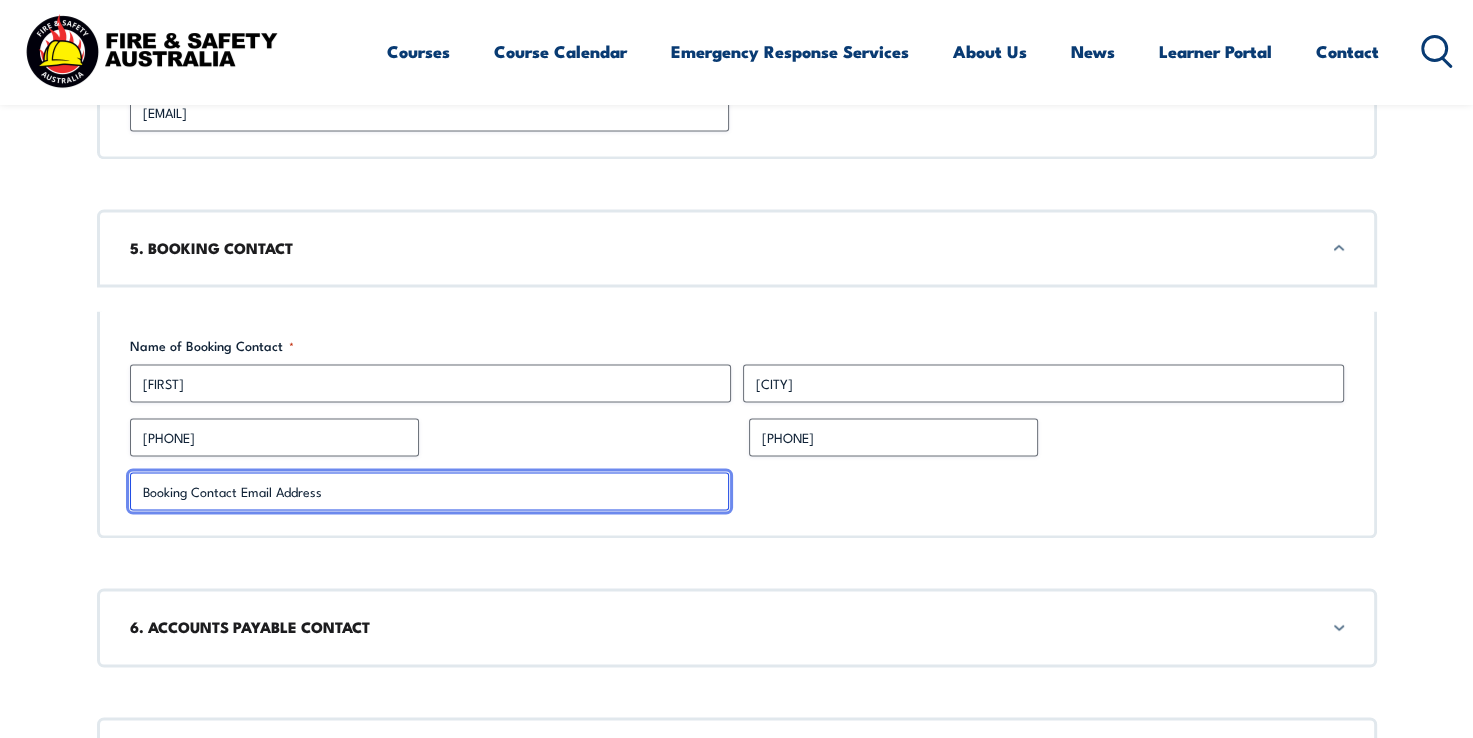 click on "Booking Contact Email Address *" at bounding box center [429, 491] 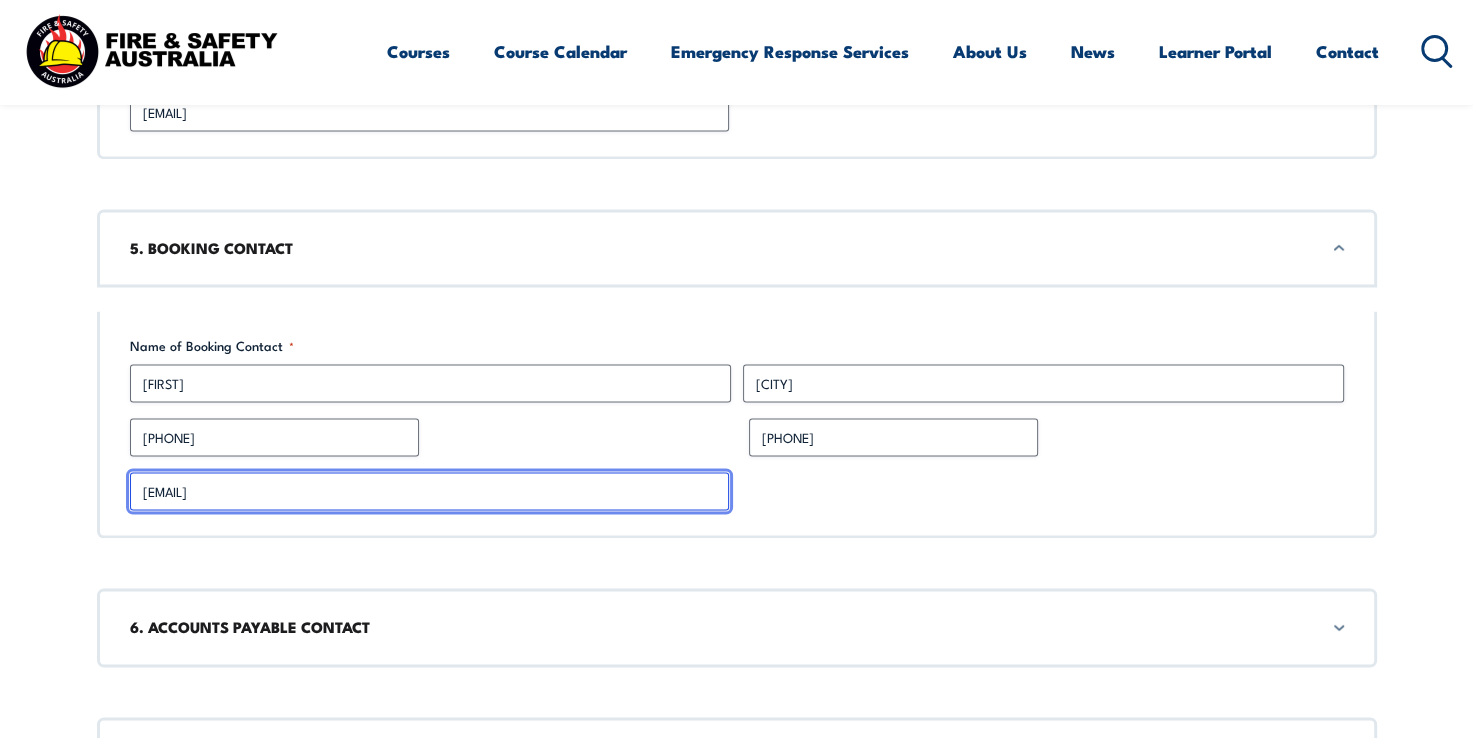 type on "[EMAIL]" 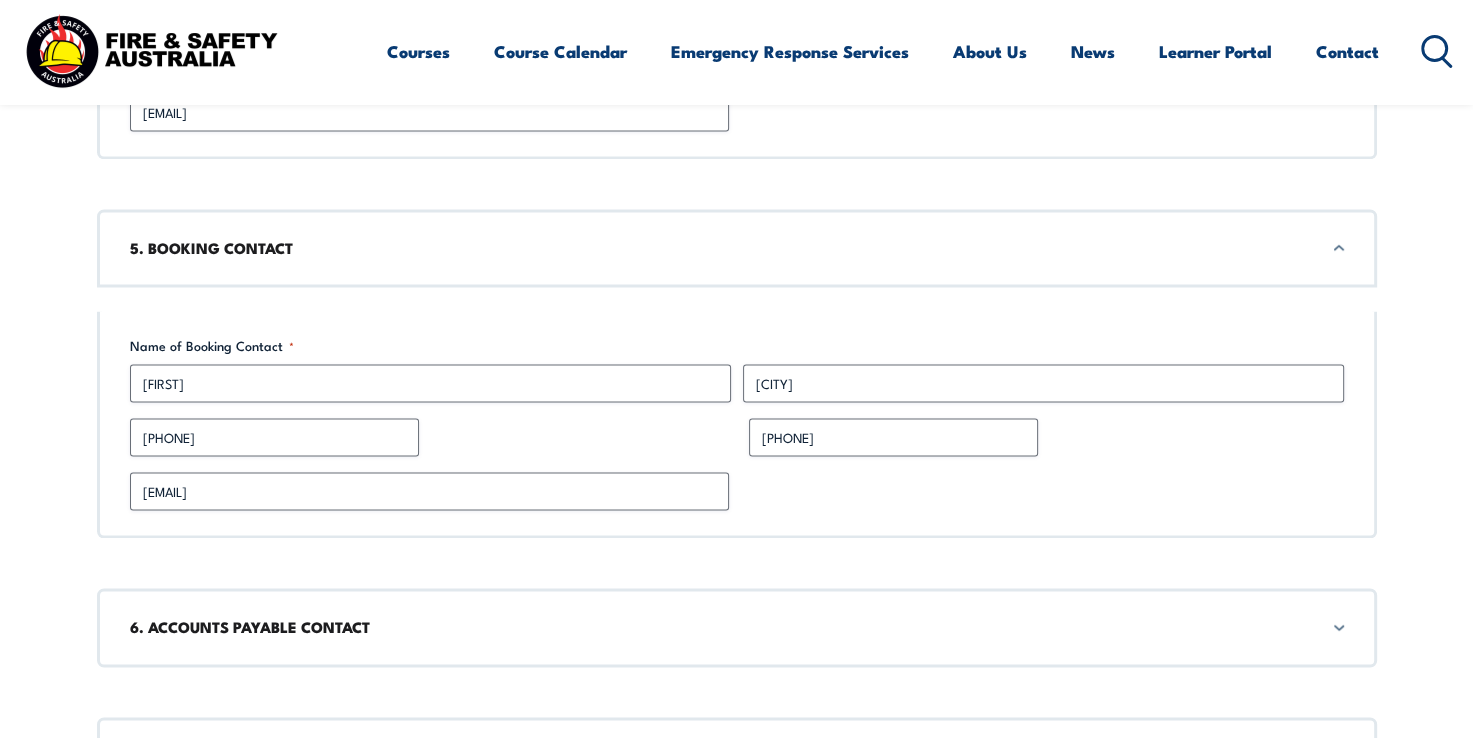 click on "1. COURSE INFORMATION- Office Use Only Are these courses accredited?
Yes
No
A mix of both
Course(s) required (Accredited) Course(s) required (Non-Accredited) Travel/accommodation costs & requirements Quoted total EX GST (course + travel/accommodation) * Number of sessions required * Quote issued by Other [FIRST] [LAST] [FIRST] [LAST] [FIRST] [LAST] [FIRST] [LAST] [FIRST] [LAST] [FIRST] [LAST] [FIRST] [LAST] [FIRST] [LAST] [FIRST] [LAST] [FIRST] [LAST] Who requested the quote? * Section Break This field is hidden when viewing the form Booker section completed
Completed
* Your booking details have been pre-filled. Please start filling in the sections below. 2. Booking Details Date(s) requested (Please supply 3 dates in ordered preference) Date 1 * [DATE] Requested Start Time * [TIME] Date 2 * [DATE] Number of participants * Date 3 *
I agree
Click here 3. COMPANY DETAILS" at bounding box center [737, 4] 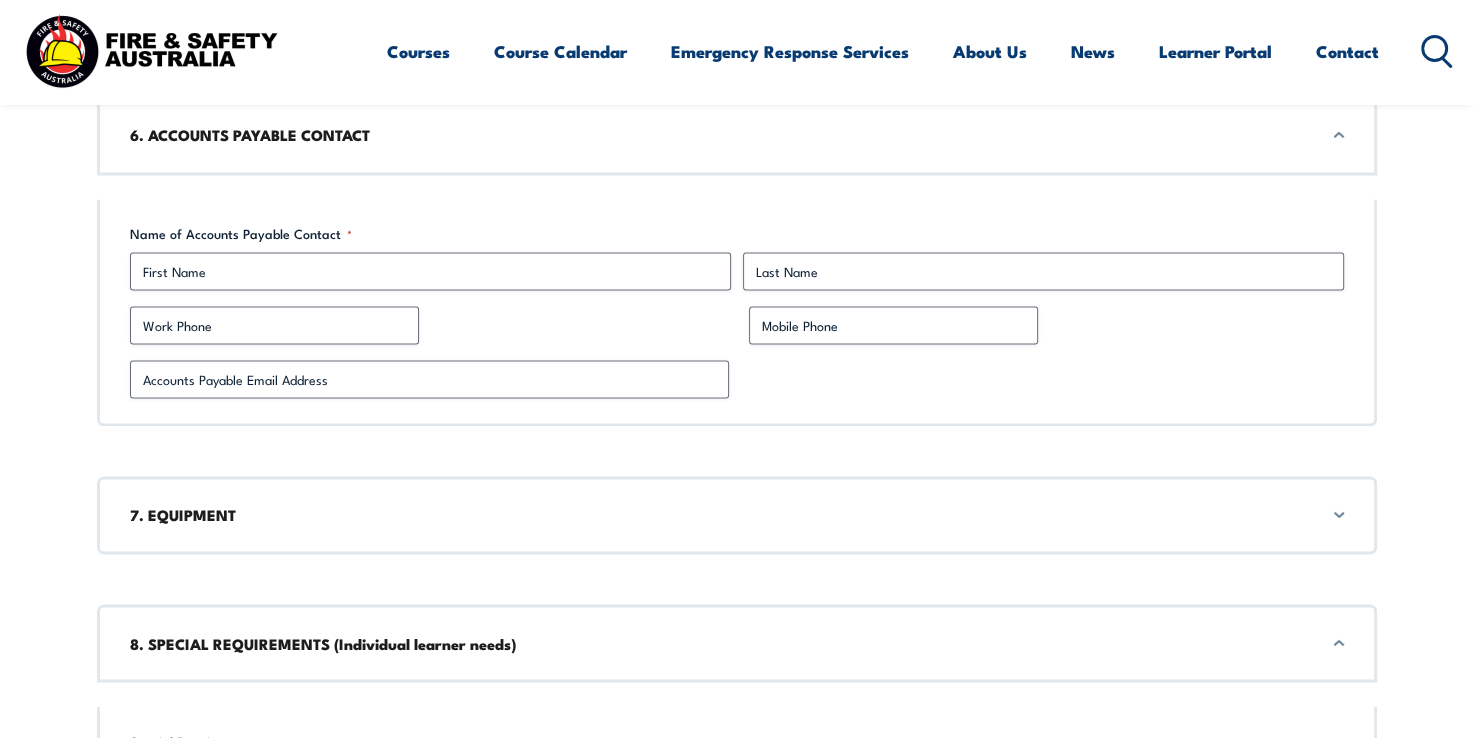 scroll, scrollTop: 3145, scrollLeft: 0, axis: vertical 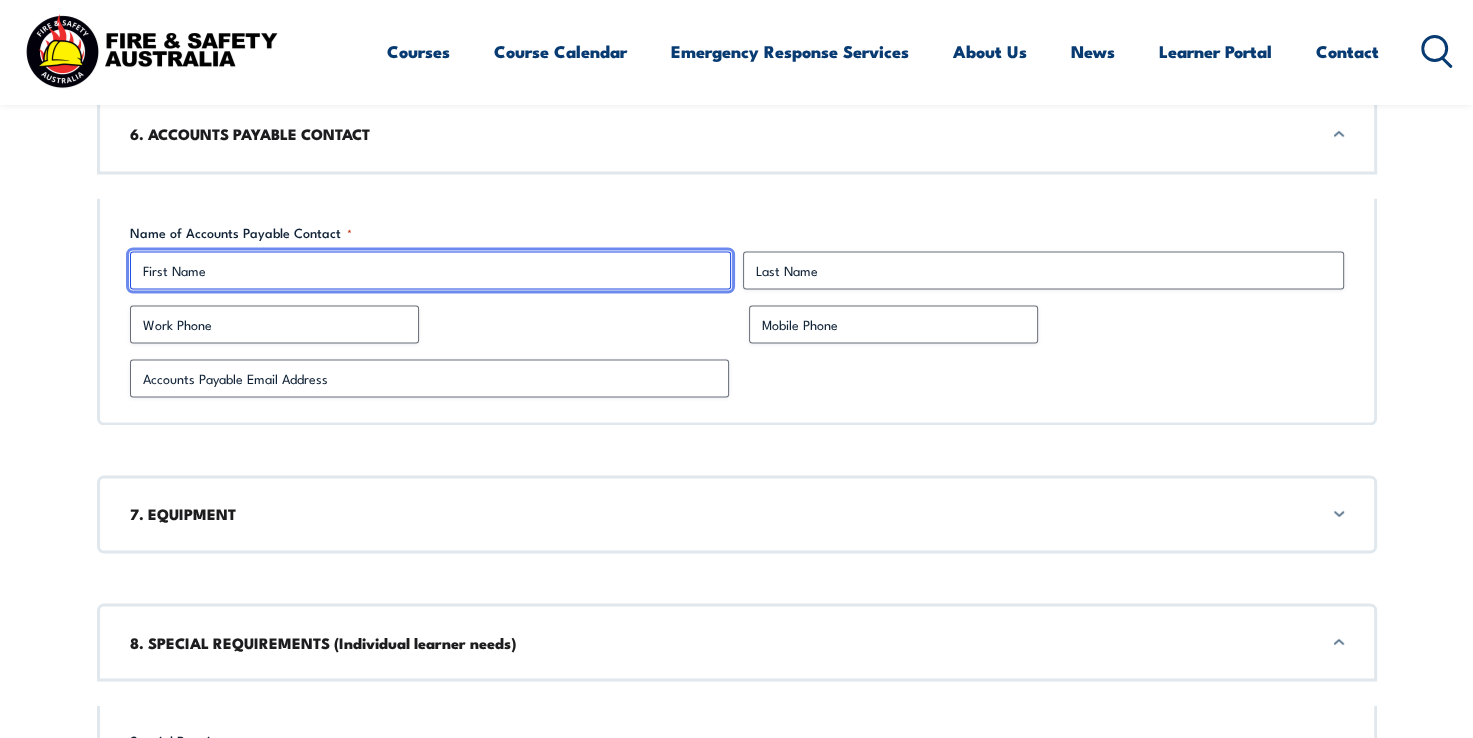 click on "First" at bounding box center [430, 270] 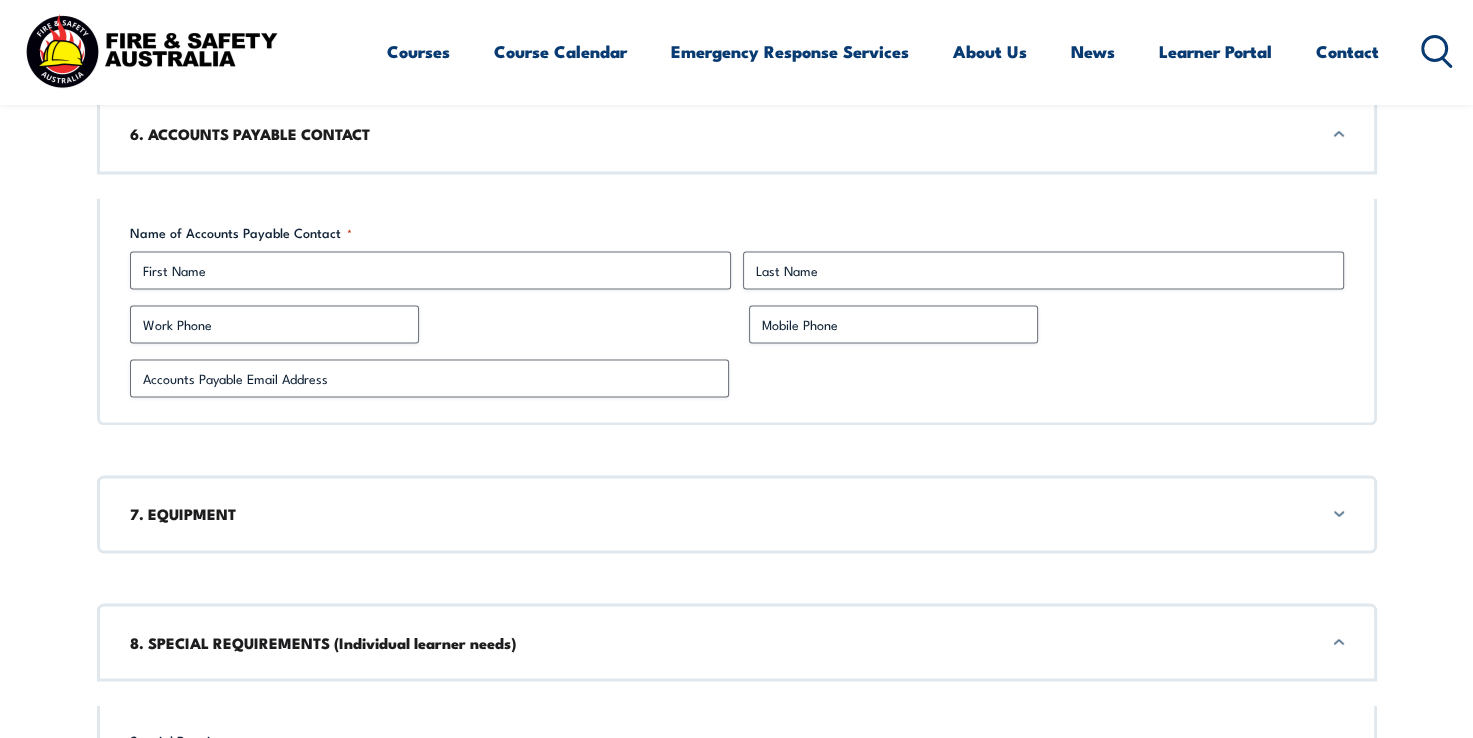 click on "Name of Accounts Payable Contact *
[FIRST]
[LAST]
Work Phone Mobile Phone Accounts Payable Email Address *" at bounding box center (737, 311) 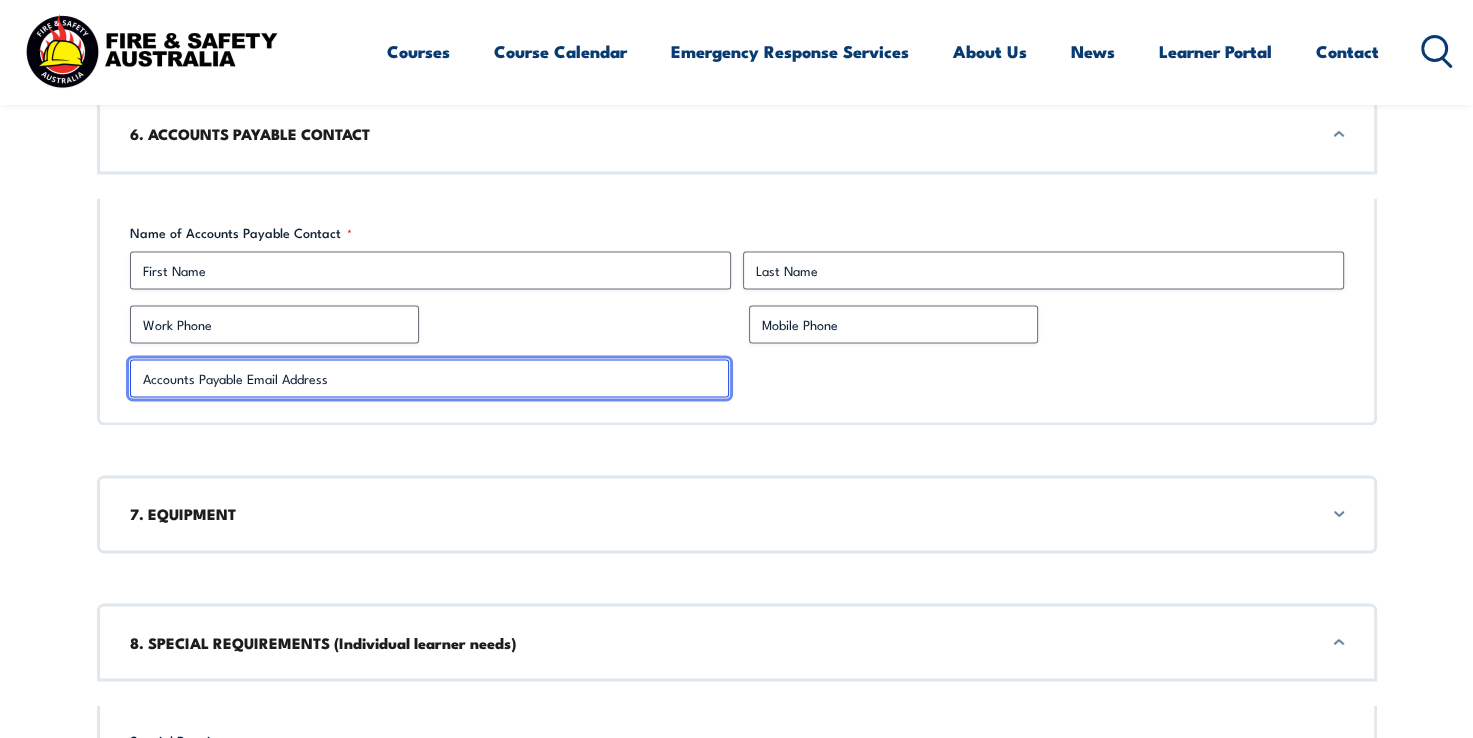 click on "Accounts Payable Email Address *" at bounding box center (429, 378) 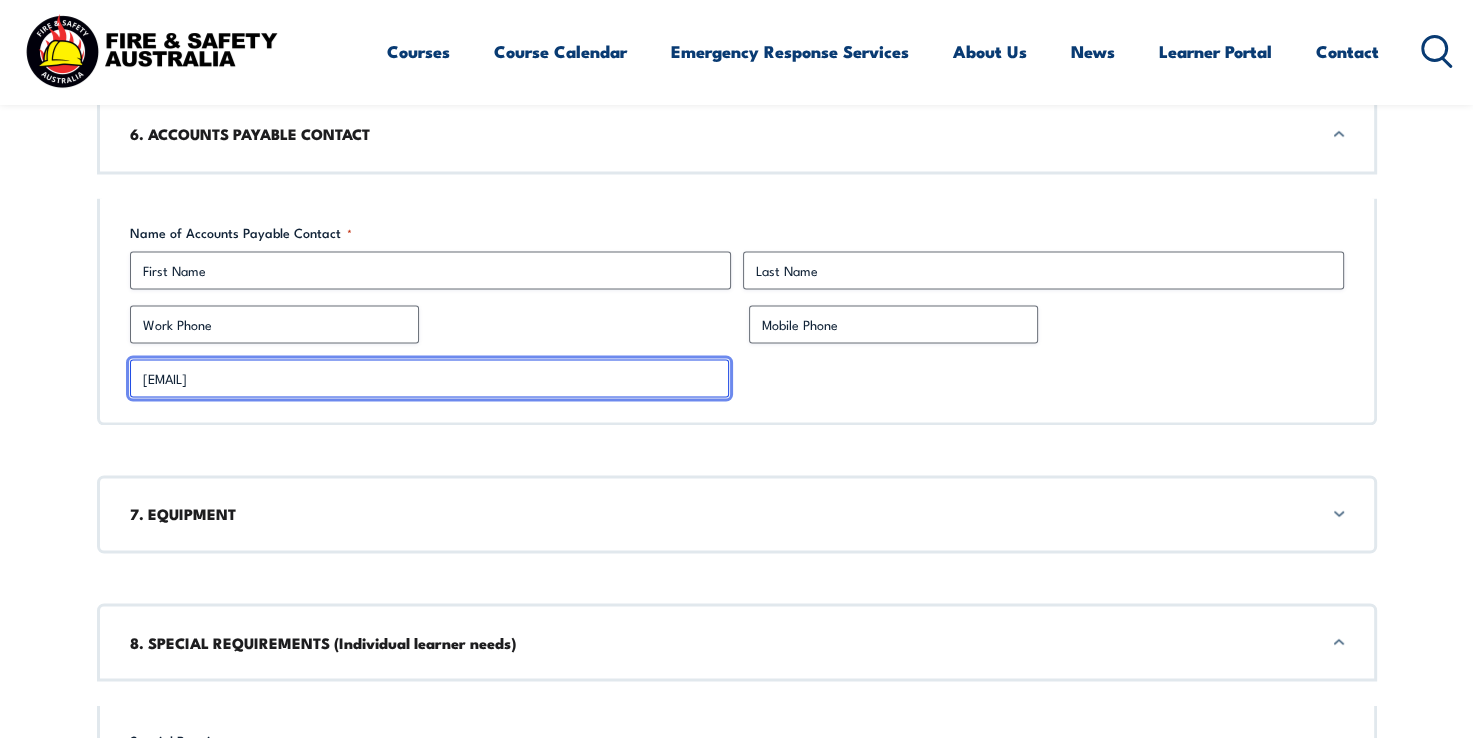 type on "[EMAIL]" 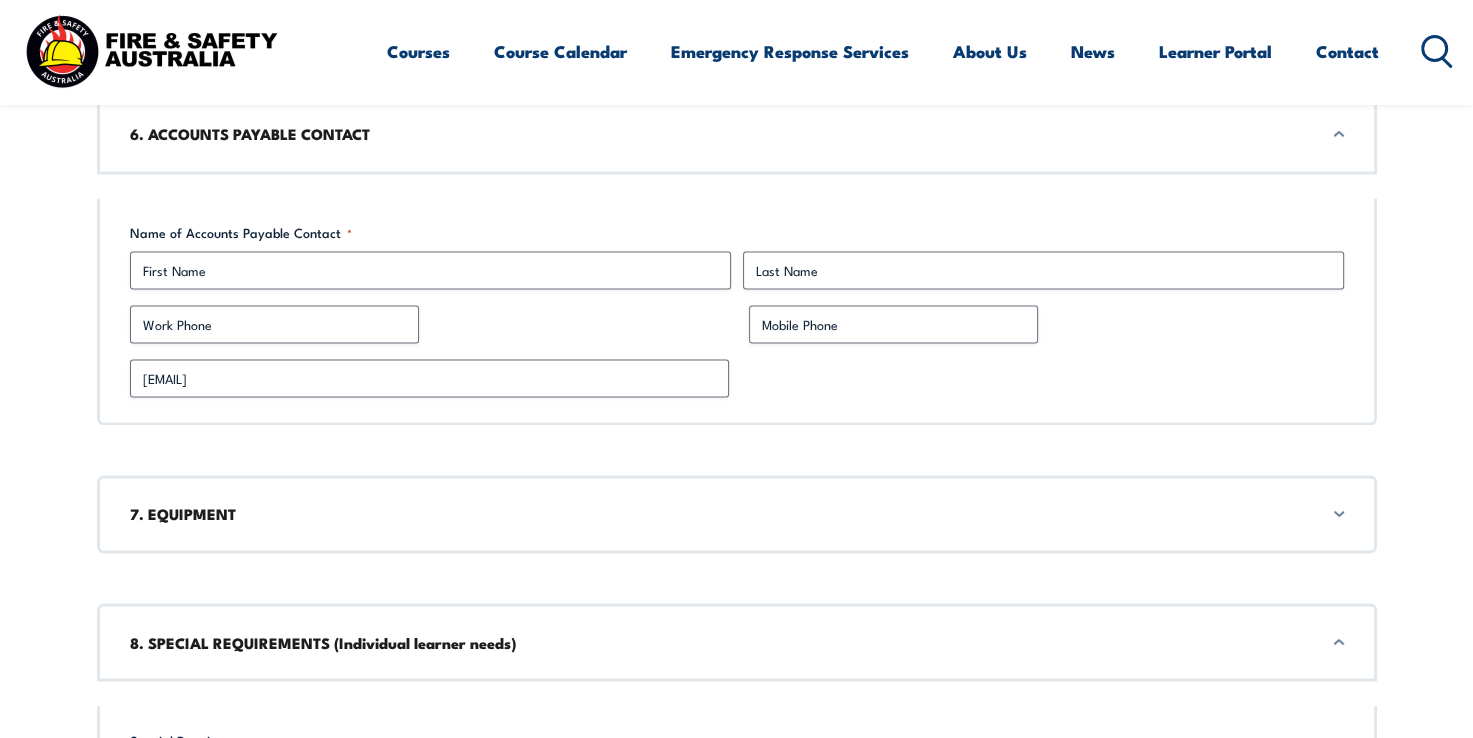 click on "7. EQUIPMENT" at bounding box center [737, 514] 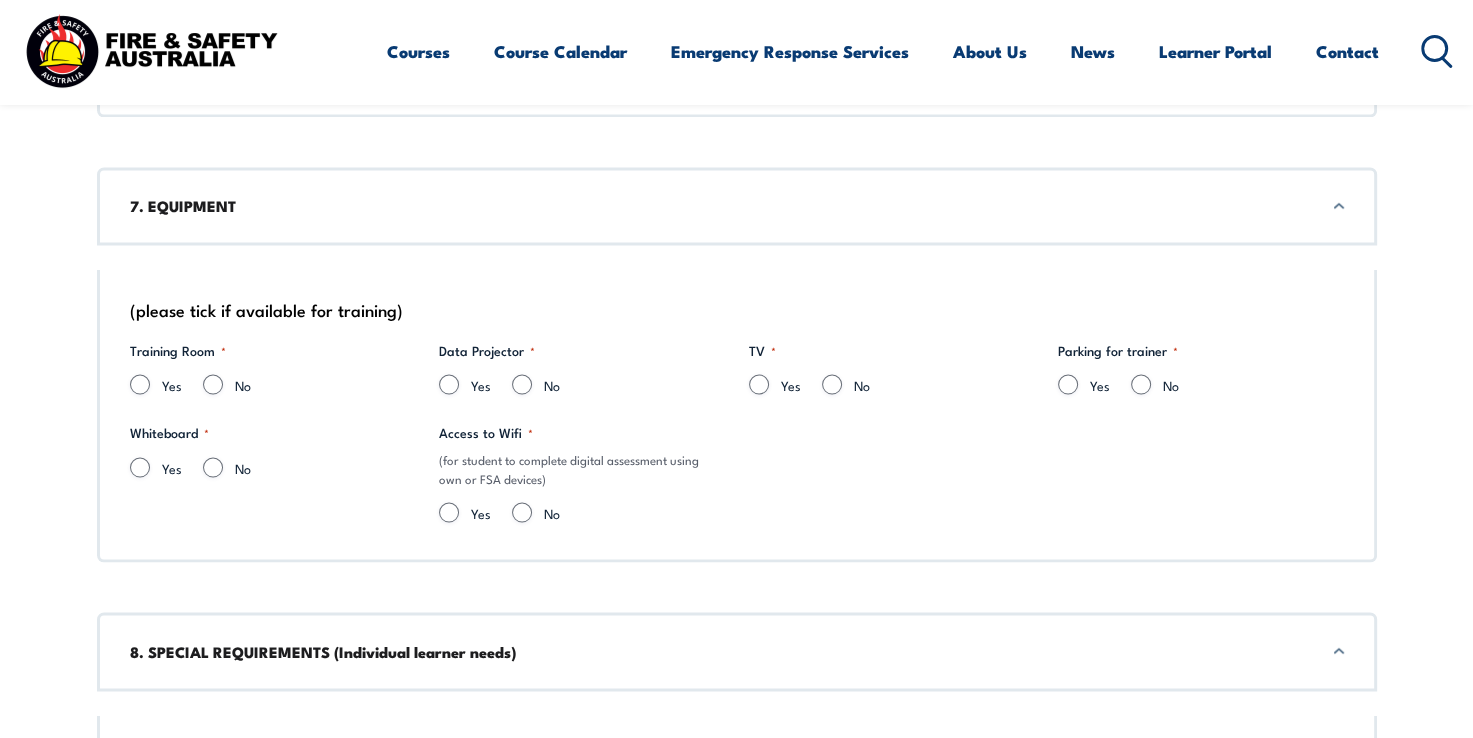 scroll, scrollTop: 3460, scrollLeft: 0, axis: vertical 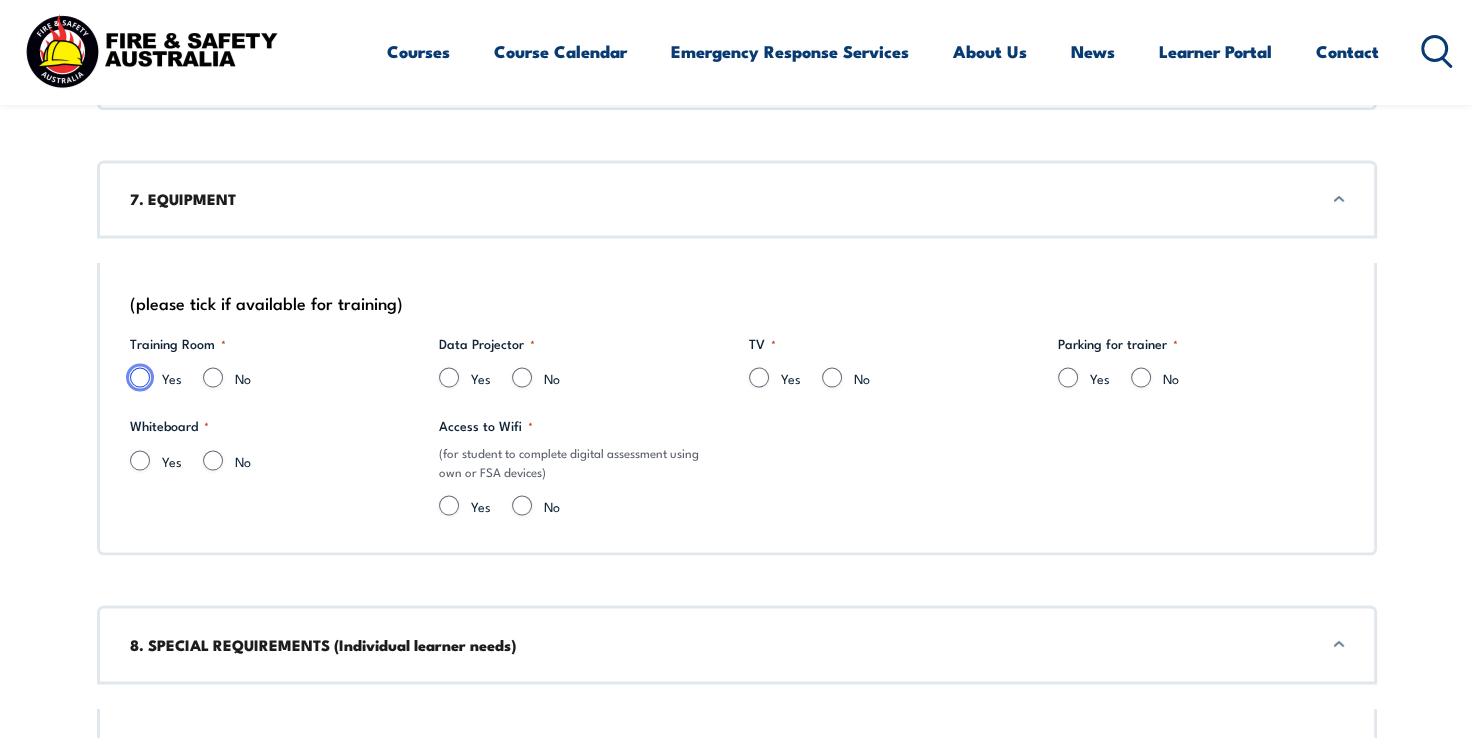click on "Yes" at bounding box center [140, 377] 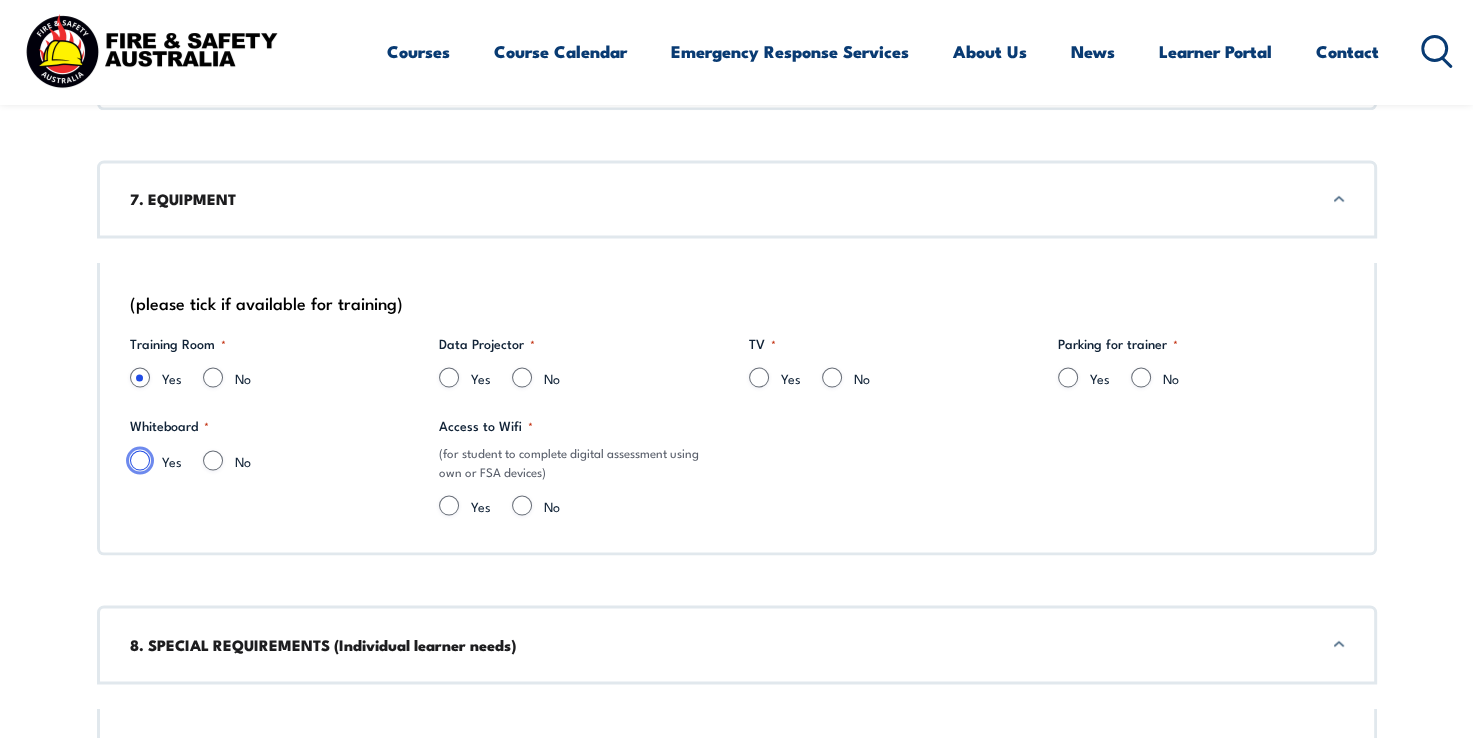 click on "Yes" at bounding box center (140, 460) 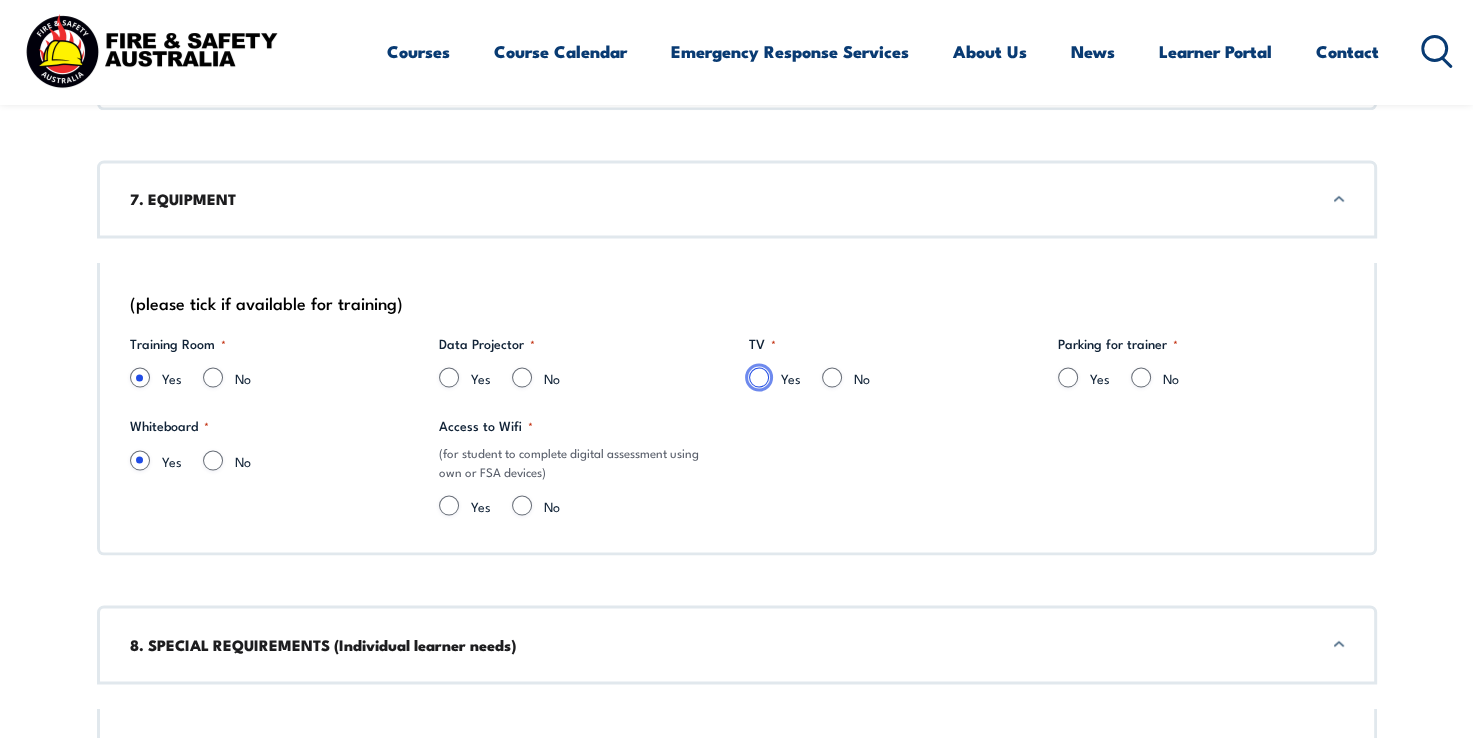 click on "Yes" at bounding box center (759, 377) 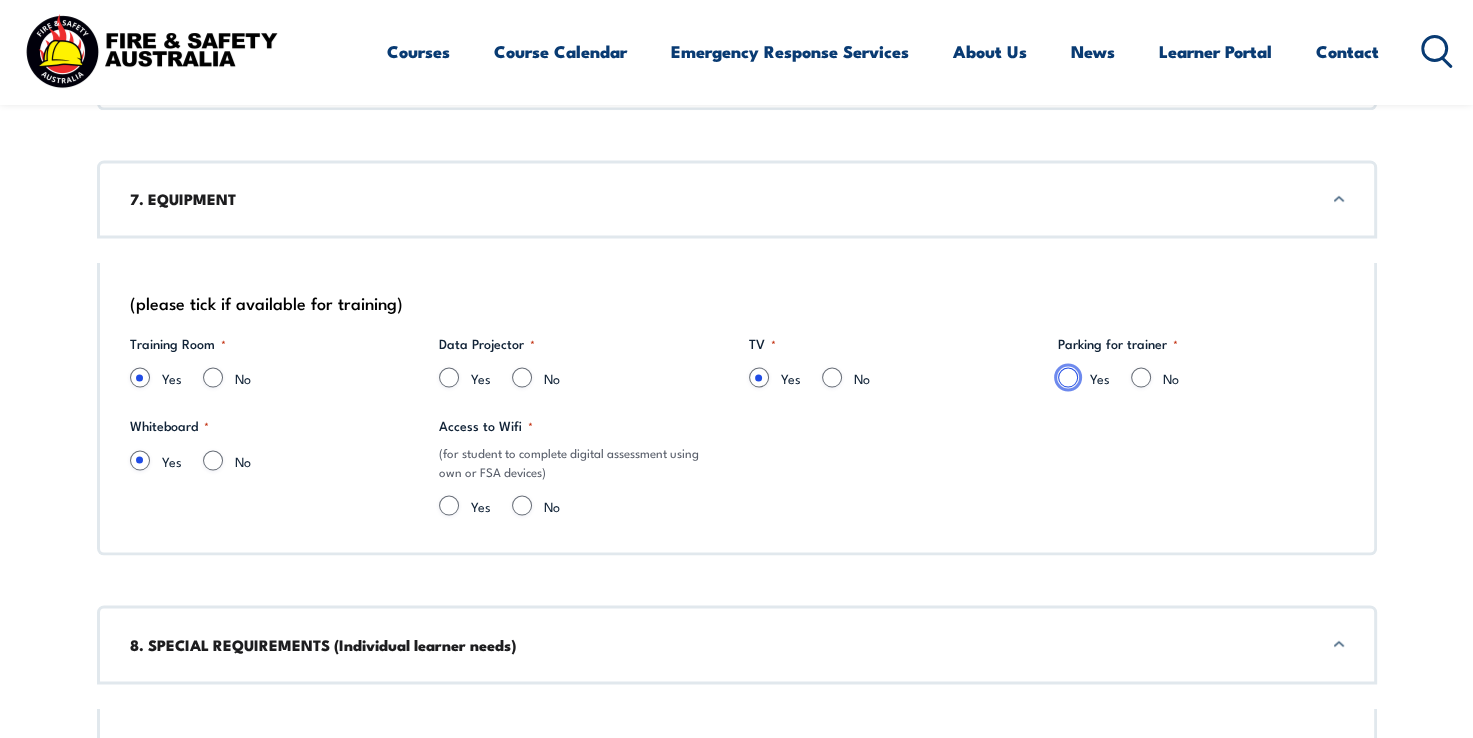 click on "Yes" at bounding box center [1068, 377] 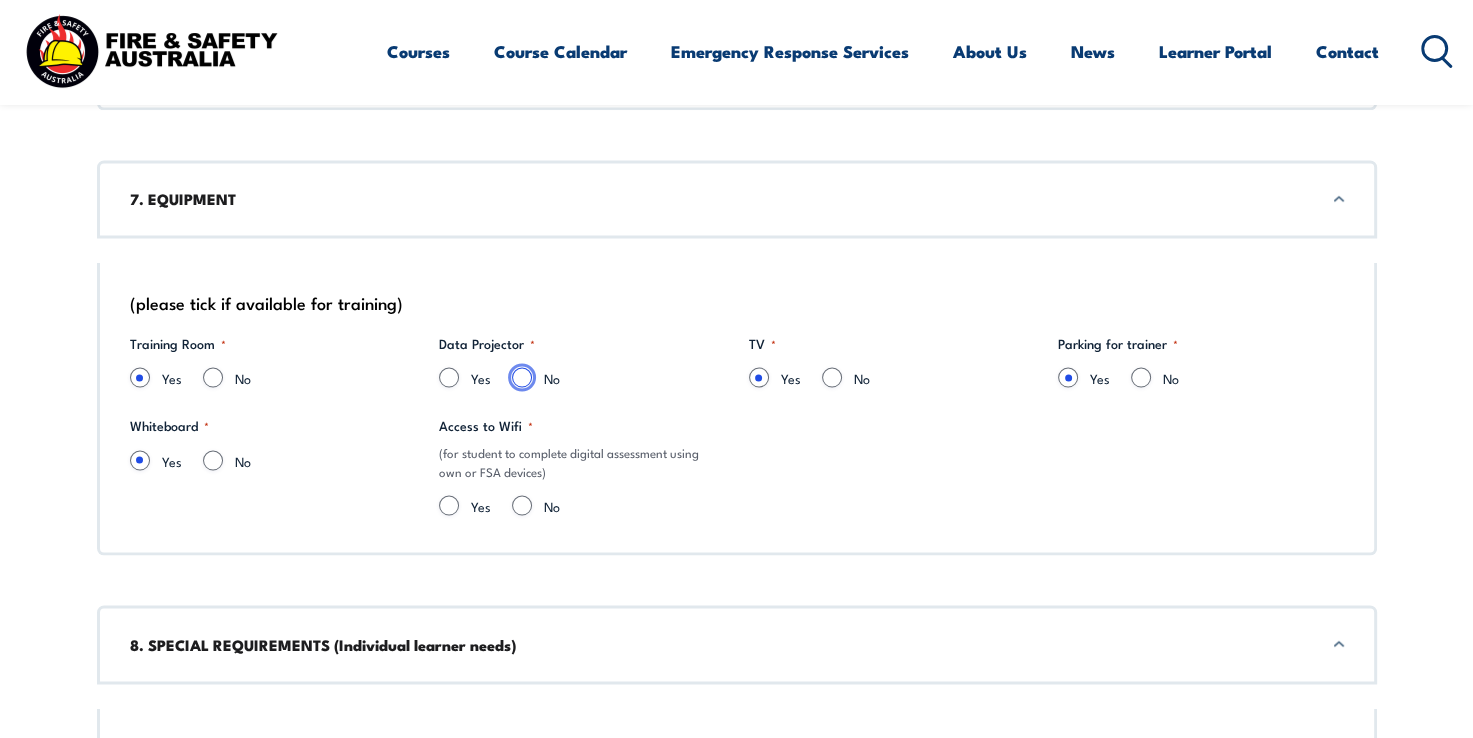 click on "No" at bounding box center (522, 377) 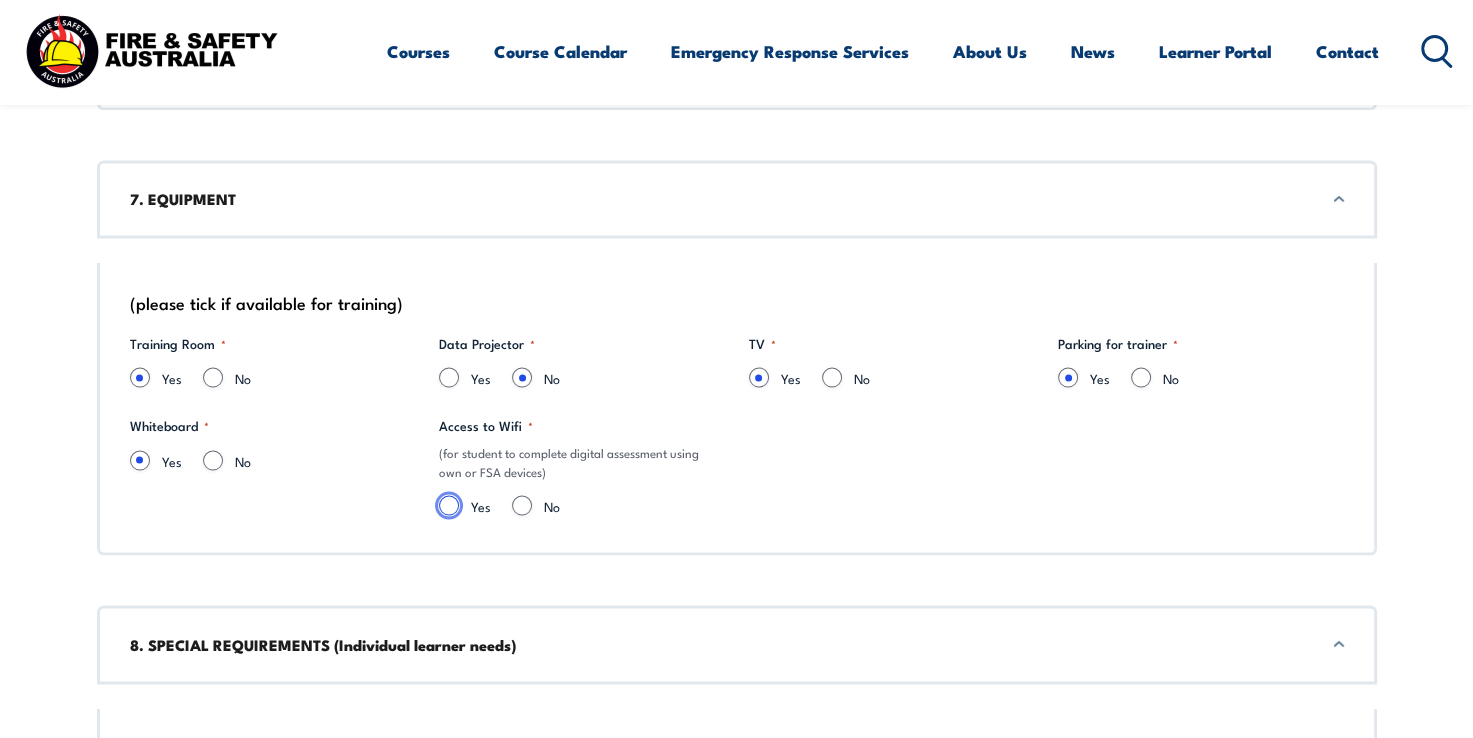 click on "Yes" at bounding box center [449, 505] 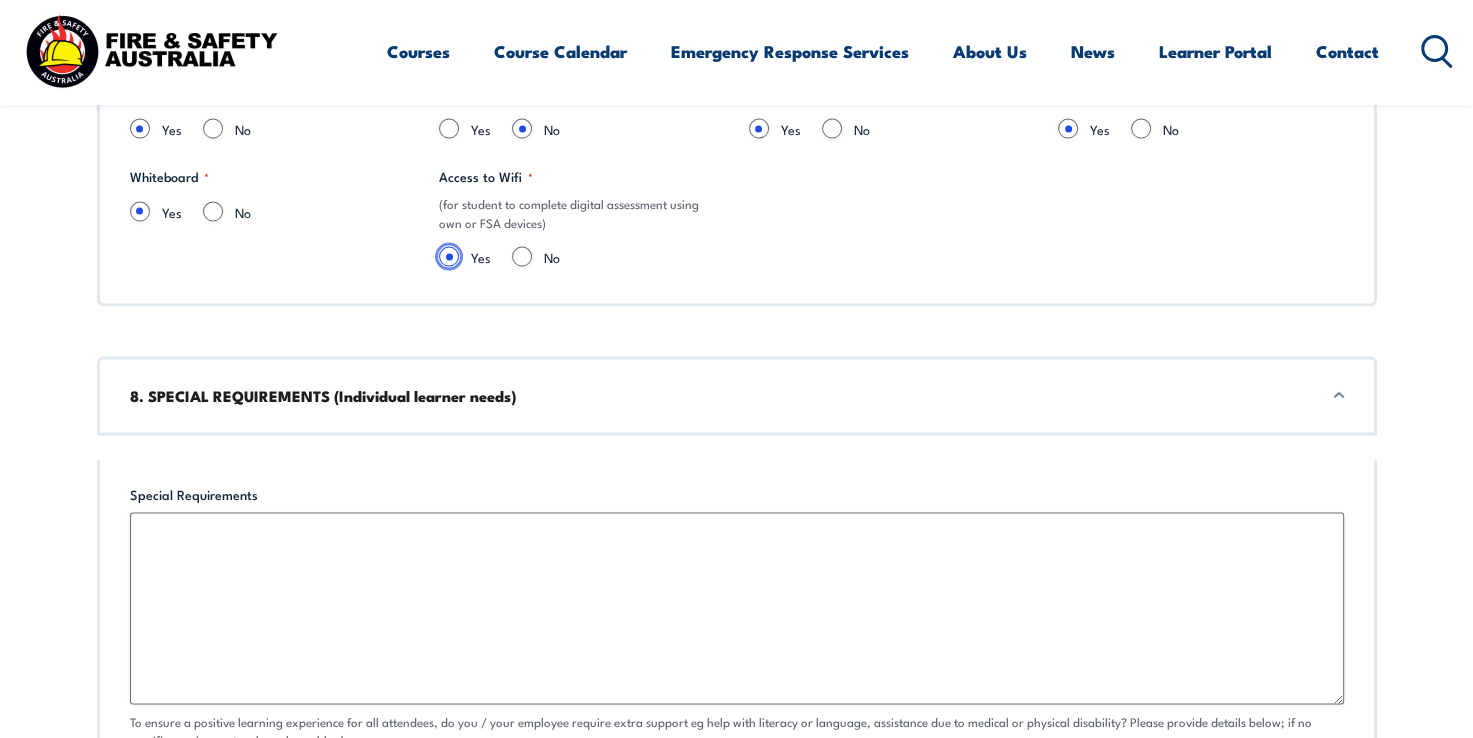 scroll, scrollTop: 3860, scrollLeft: 0, axis: vertical 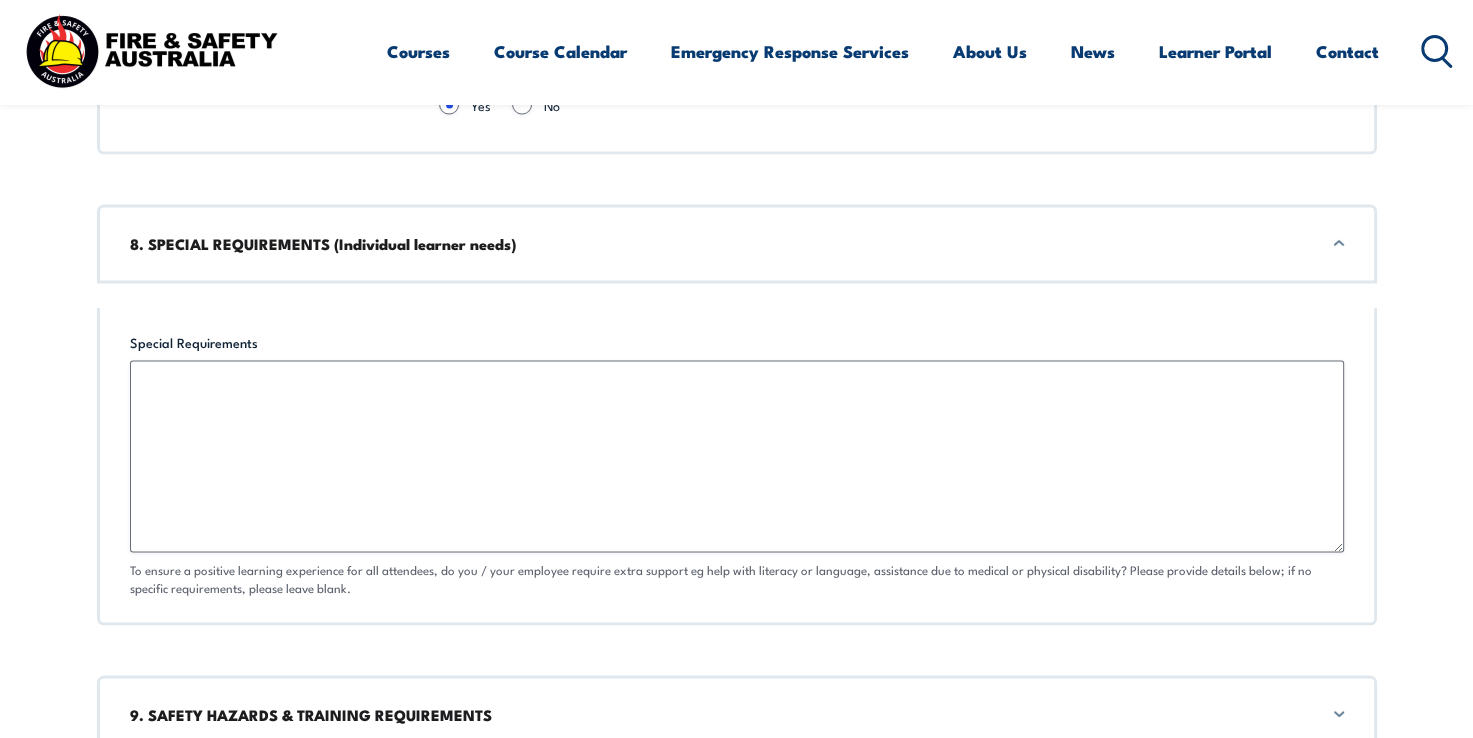 click on "8. SPECIAL REQUIREMENTS (Individual learner needs)" at bounding box center [737, 244] 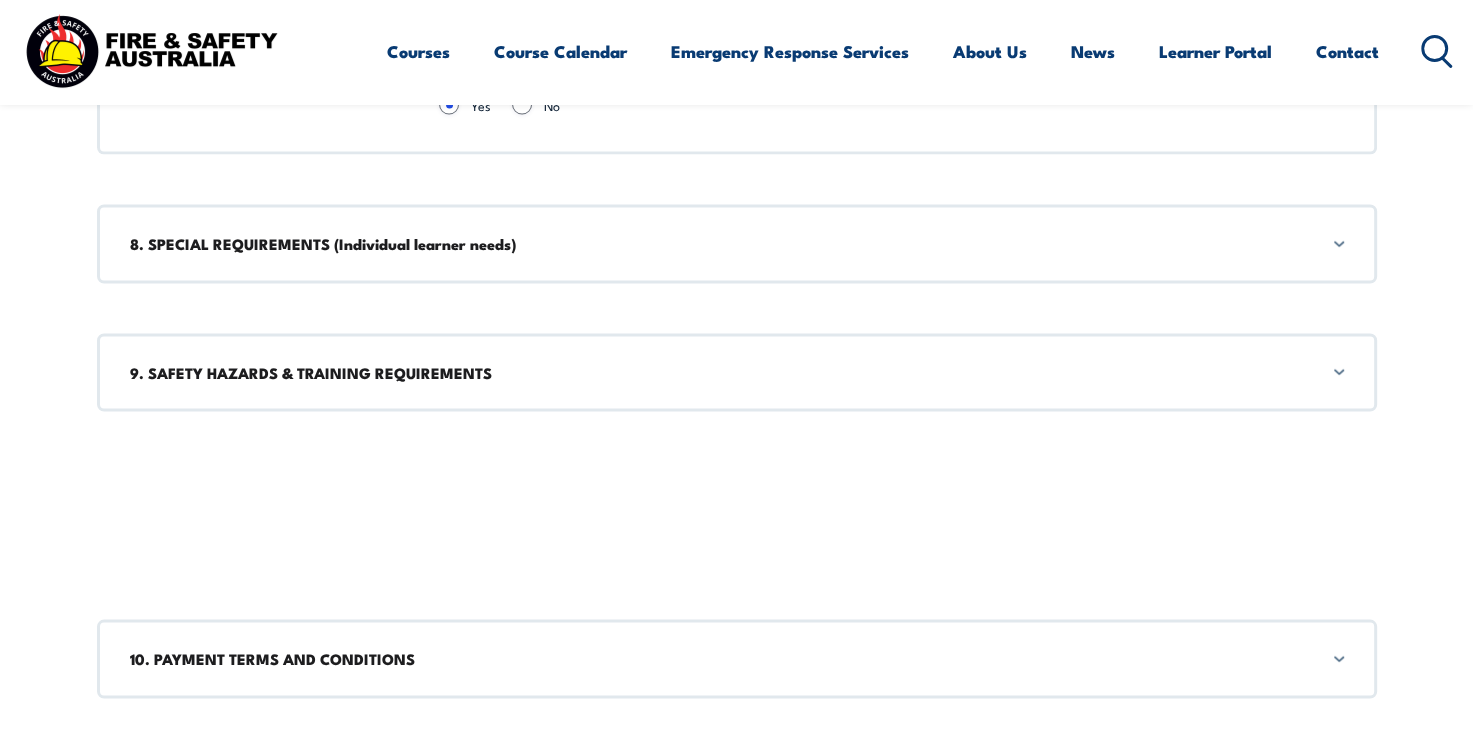 click on "8. SPECIAL REQUIREMENTS (Individual learner needs)" at bounding box center [737, 244] 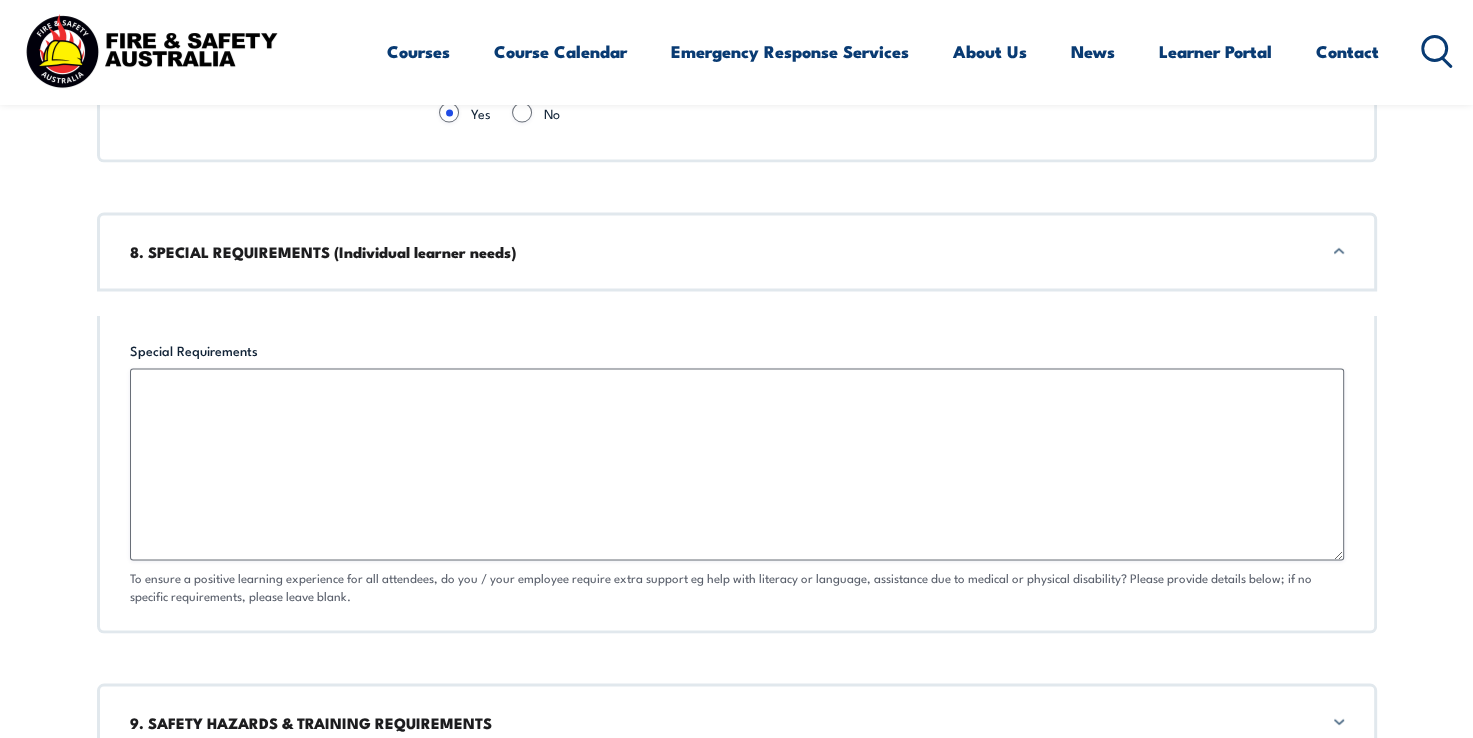 scroll, scrollTop: 3852, scrollLeft: 0, axis: vertical 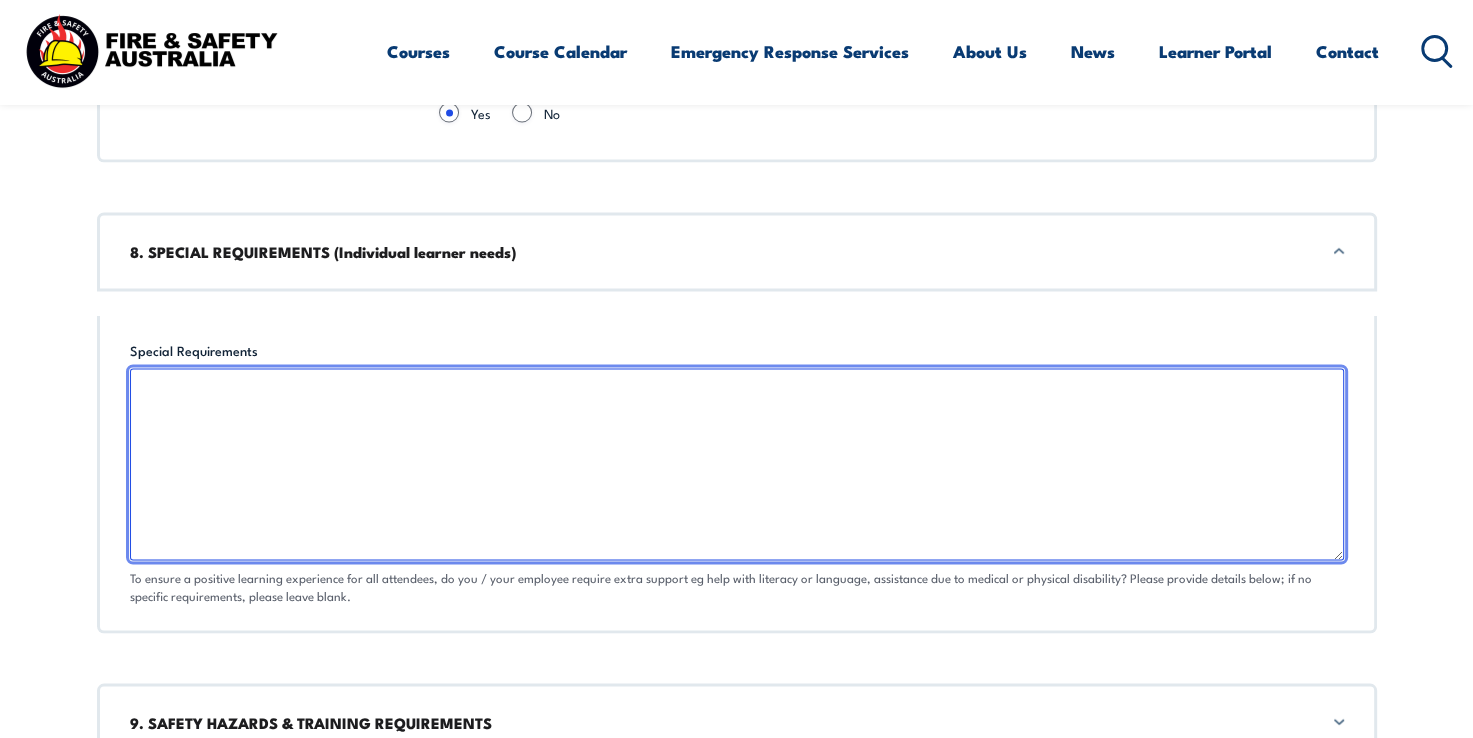 click on "Special Requirements" at bounding box center [737, 465] 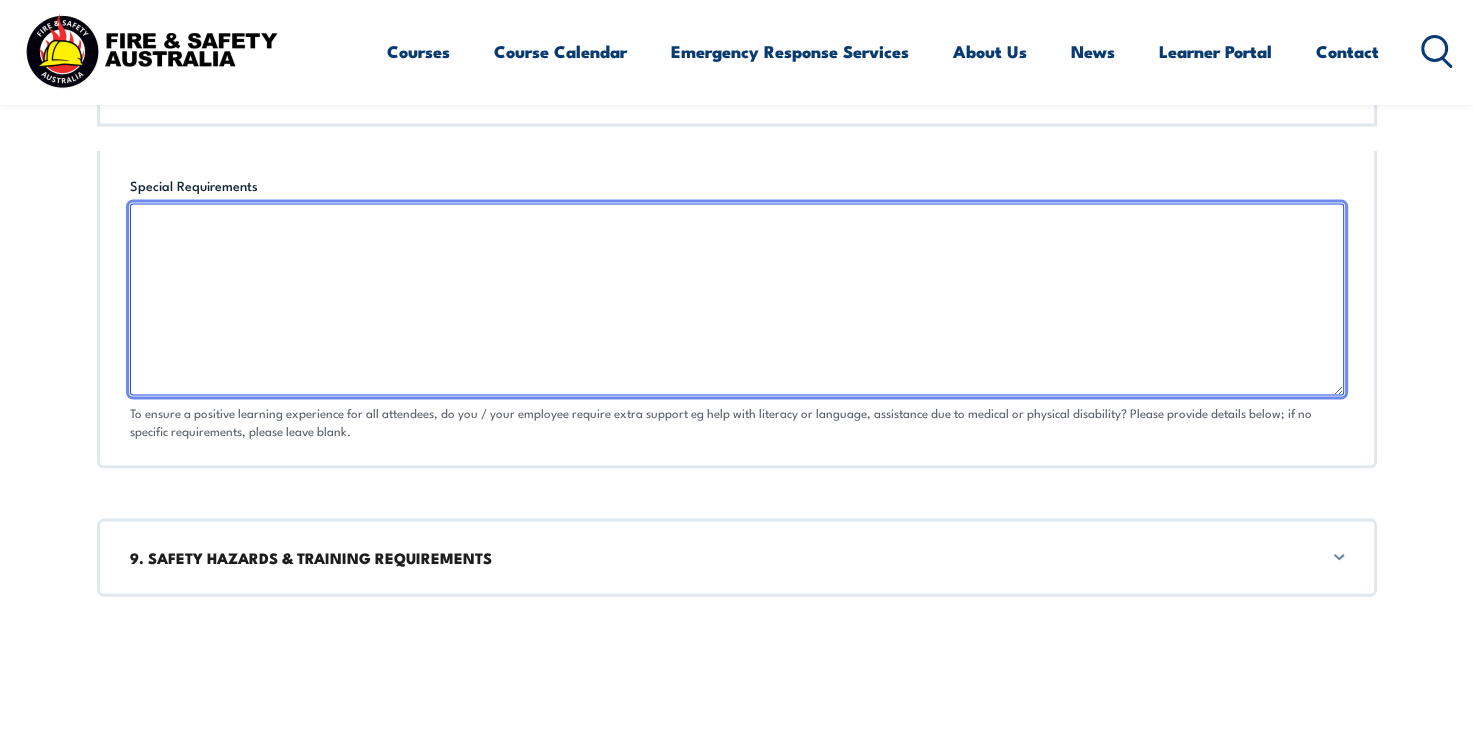 scroll, scrollTop: 4052, scrollLeft: 0, axis: vertical 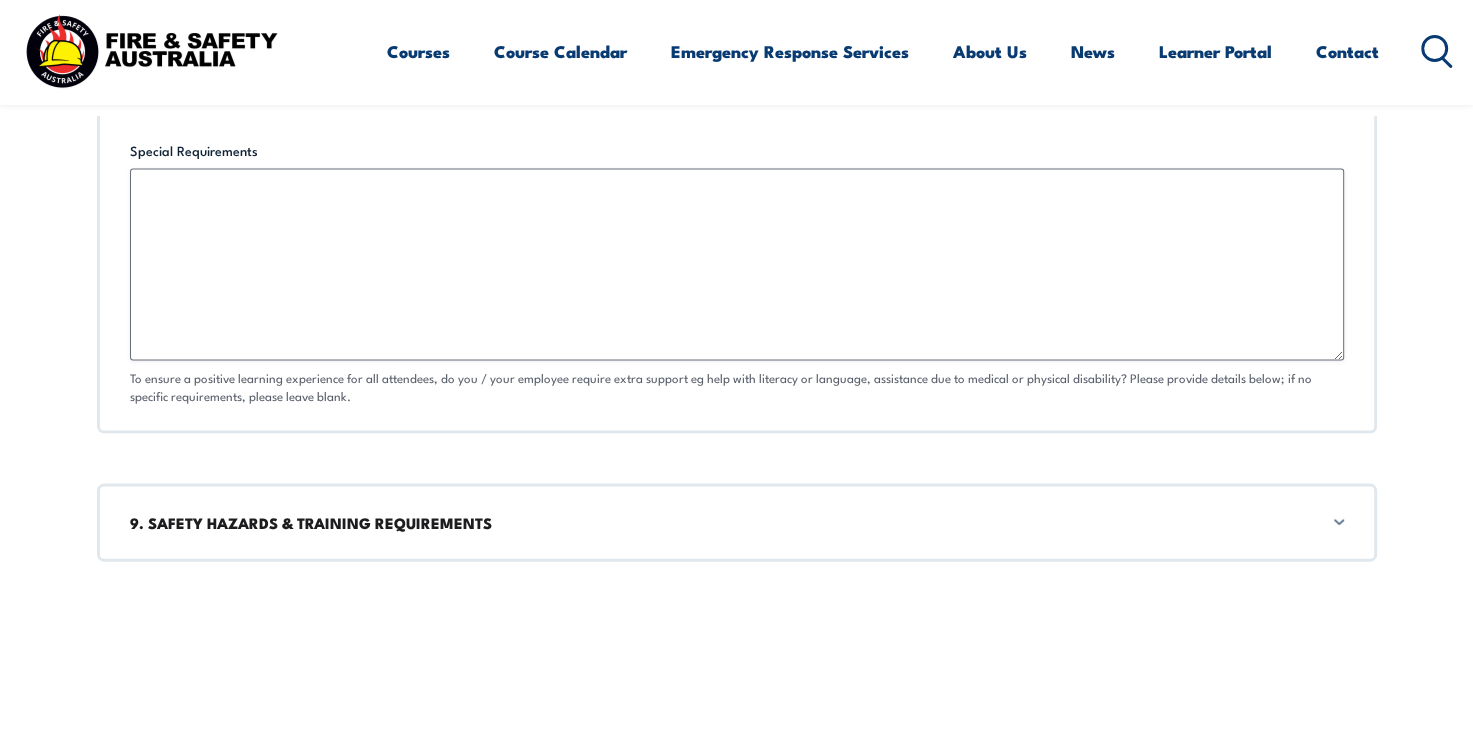 click on "9. SAFETY HAZARDS & TRAINING REQUIREMENTS" at bounding box center [737, 523] 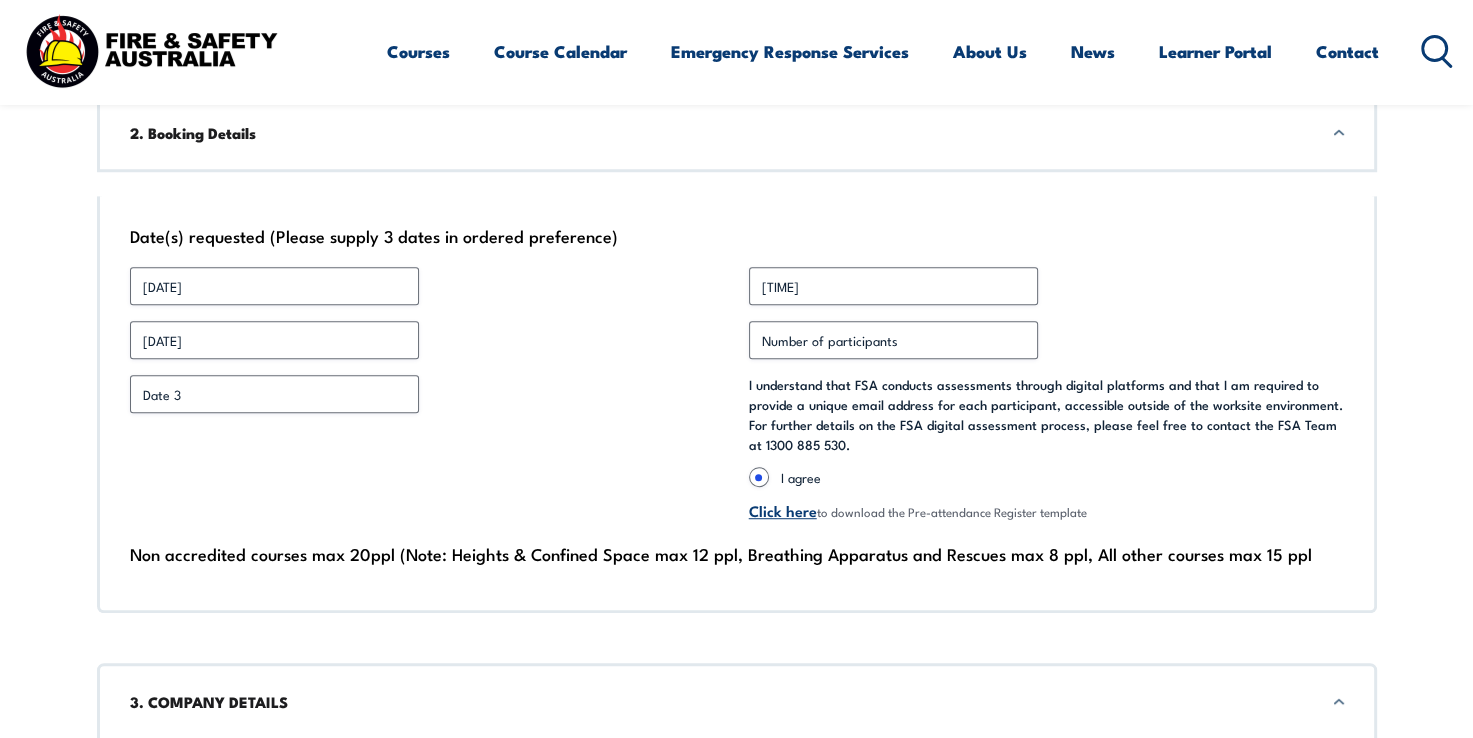 scroll, scrollTop: 1112, scrollLeft: 0, axis: vertical 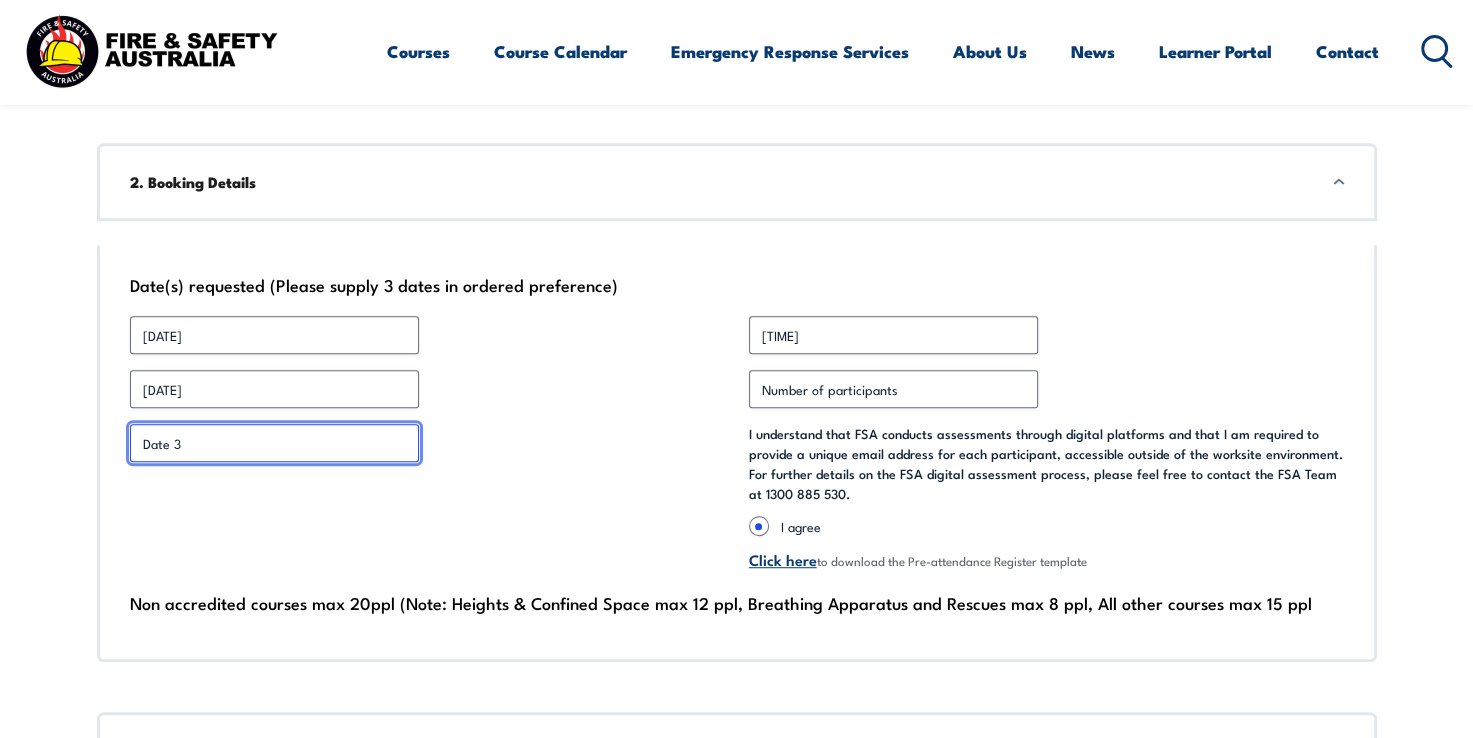 click on "Date 3 *" at bounding box center [274, 443] 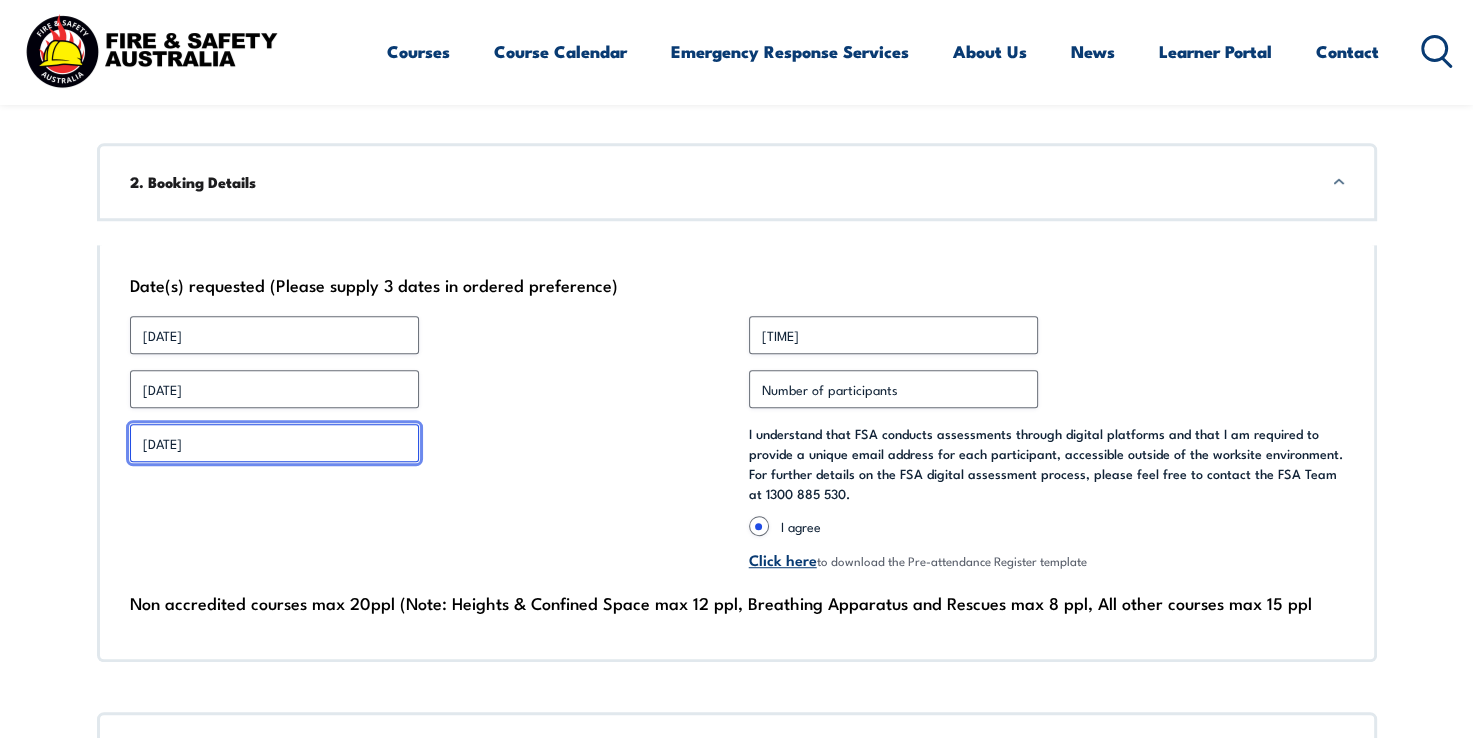 type on "[DATE]" 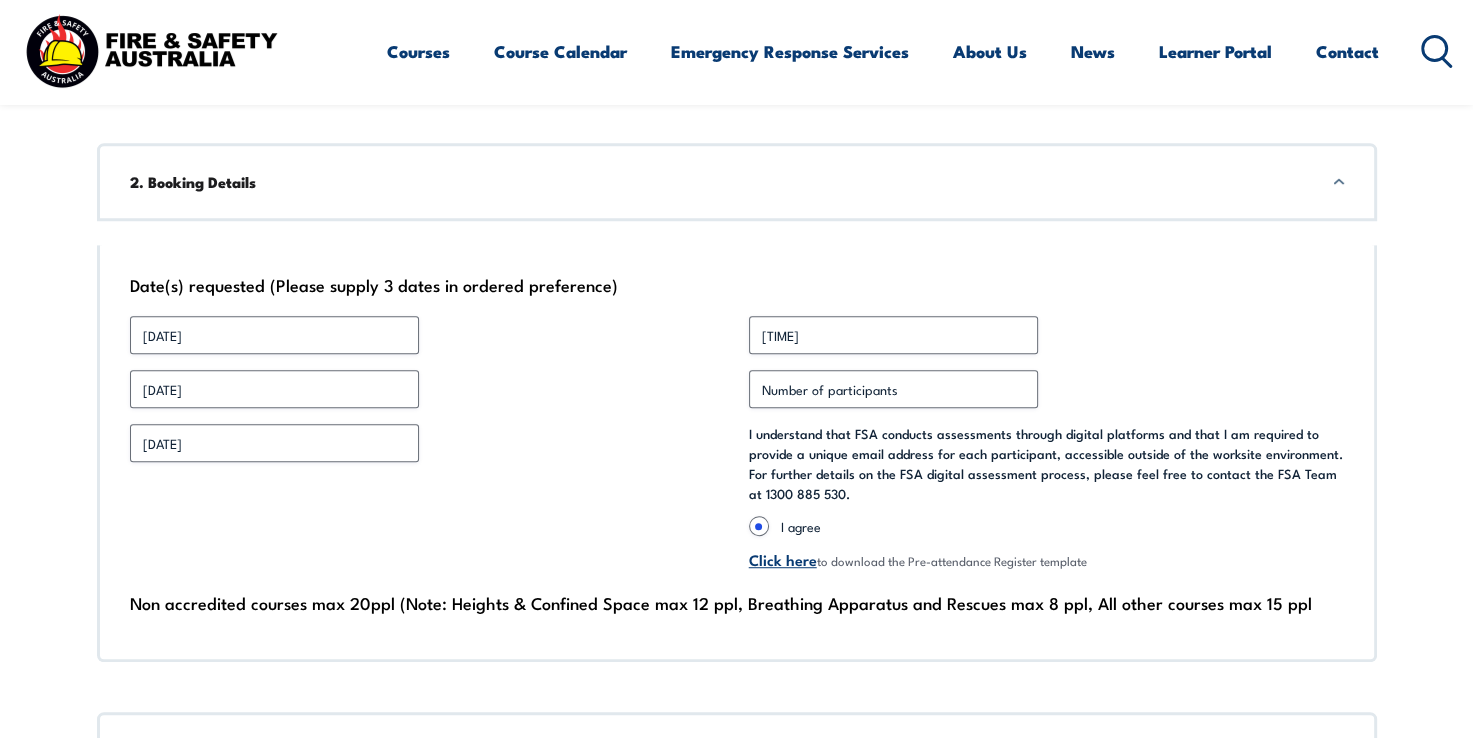 click on "[DATE]" at bounding box center [427, 443] 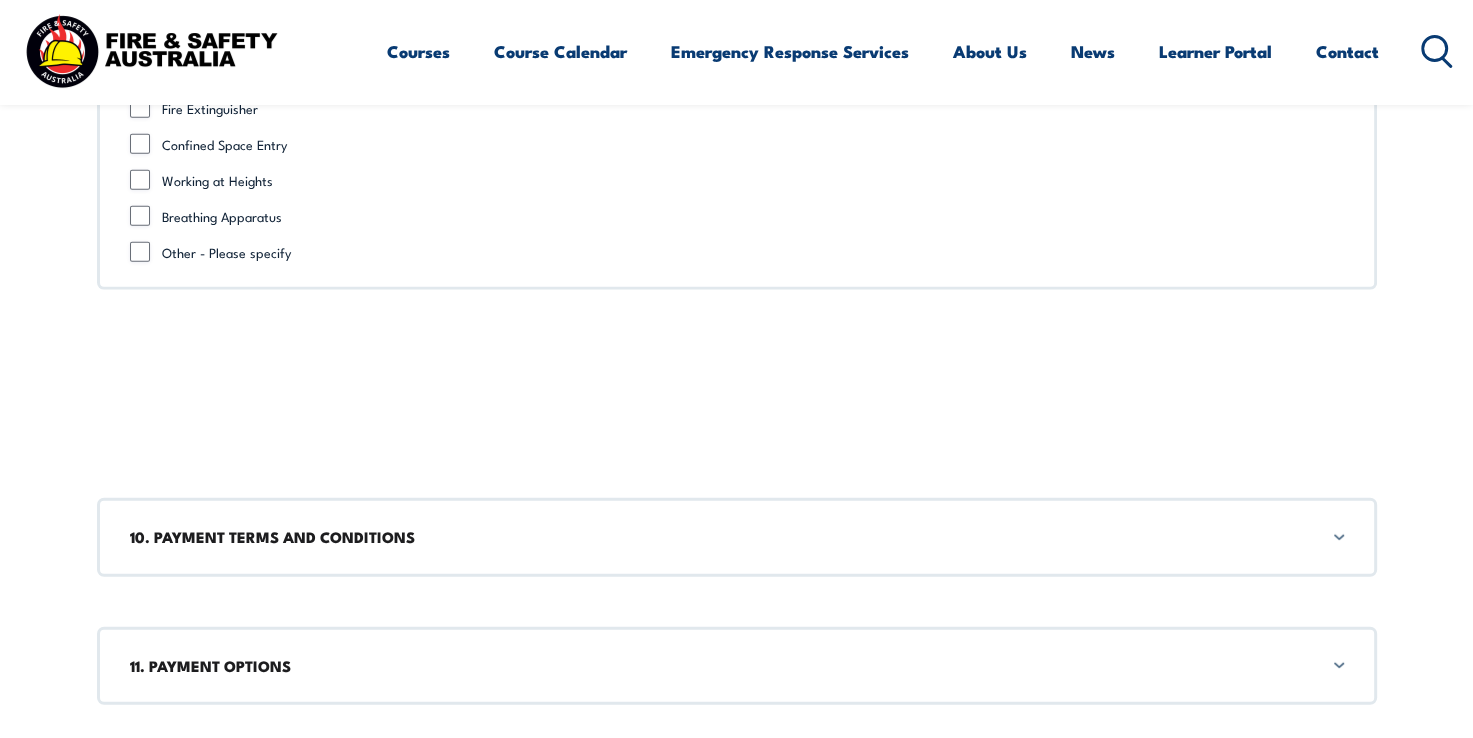 scroll, scrollTop: 5212, scrollLeft: 0, axis: vertical 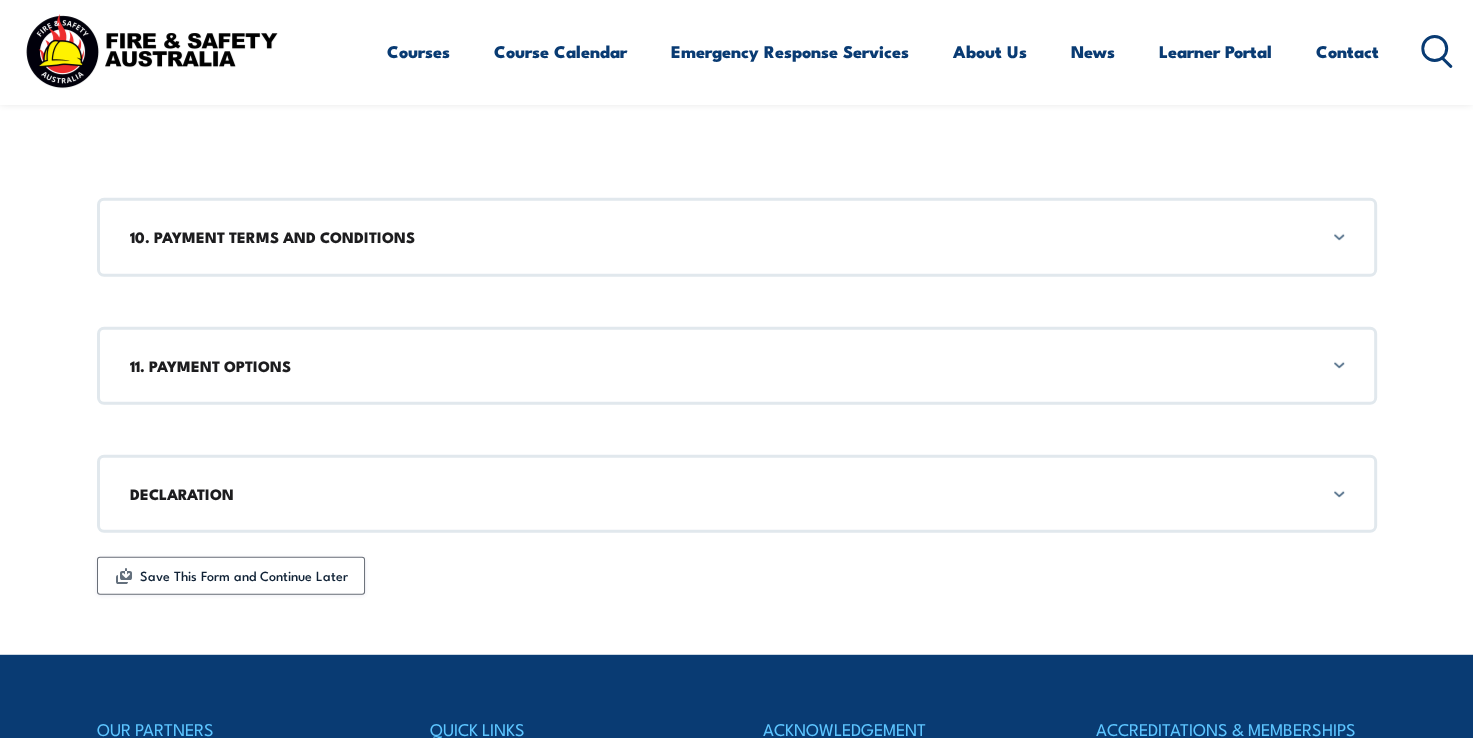 click on "10. PAYMENT TERMS AND CONDITIONS" at bounding box center [737, 237] 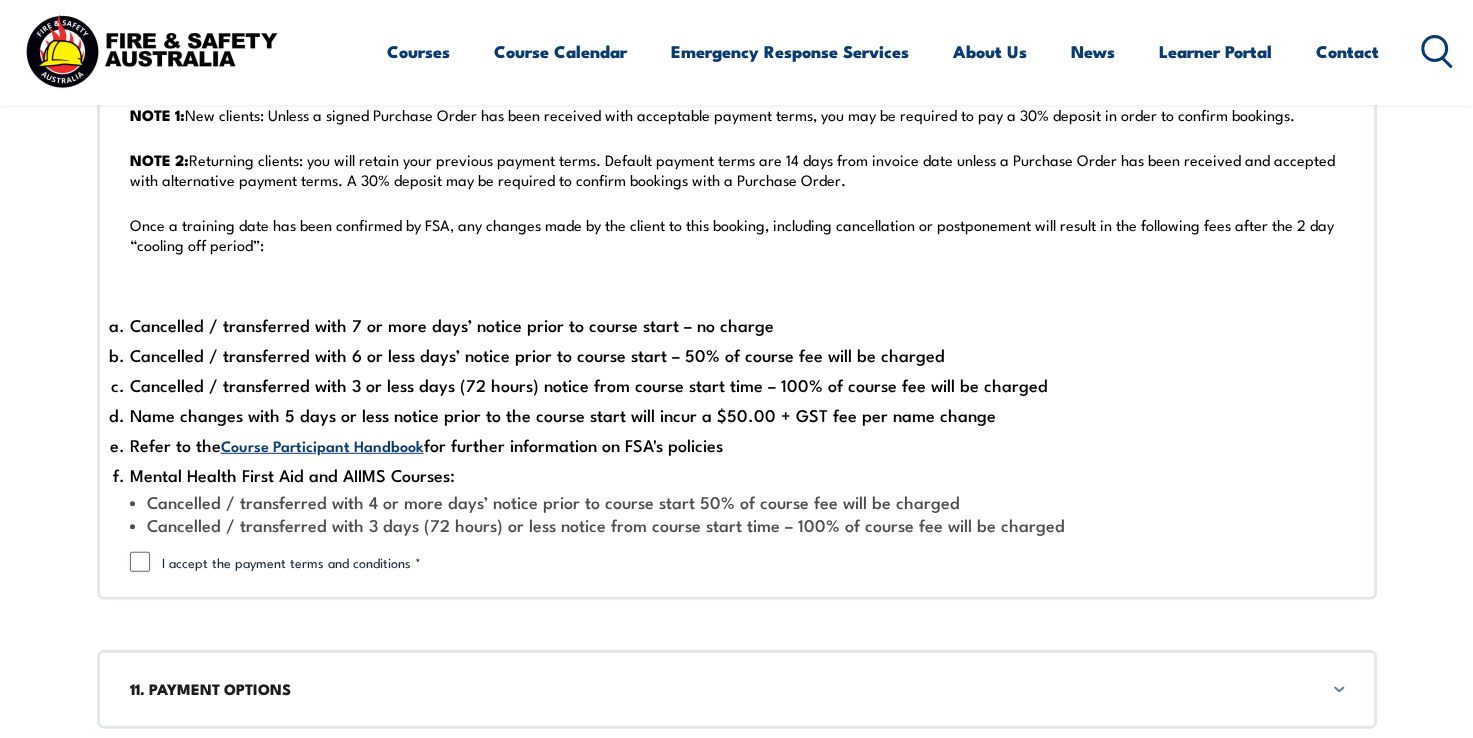 scroll, scrollTop: 5492, scrollLeft: 0, axis: vertical 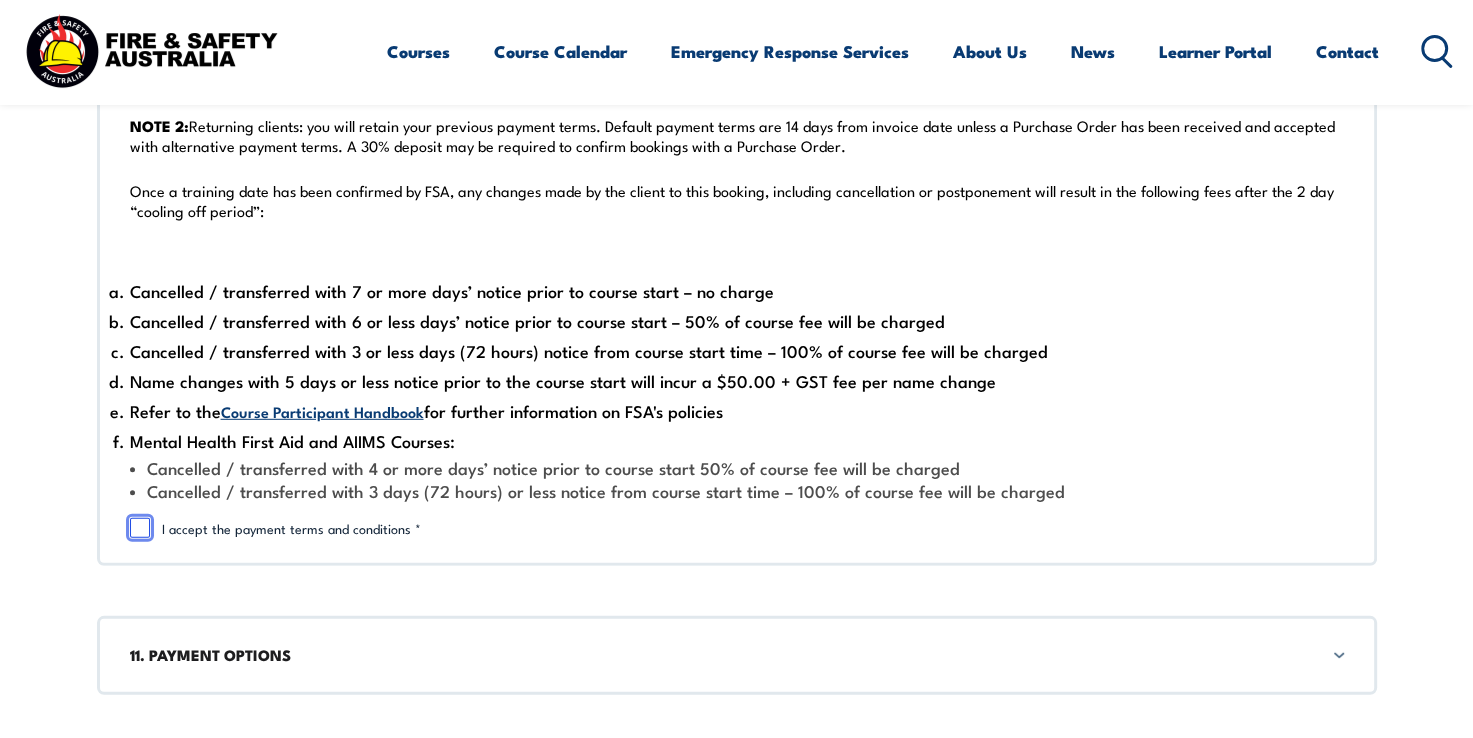 click on "I accept the payment terms and conditions *" at bounding box center (140, 528) 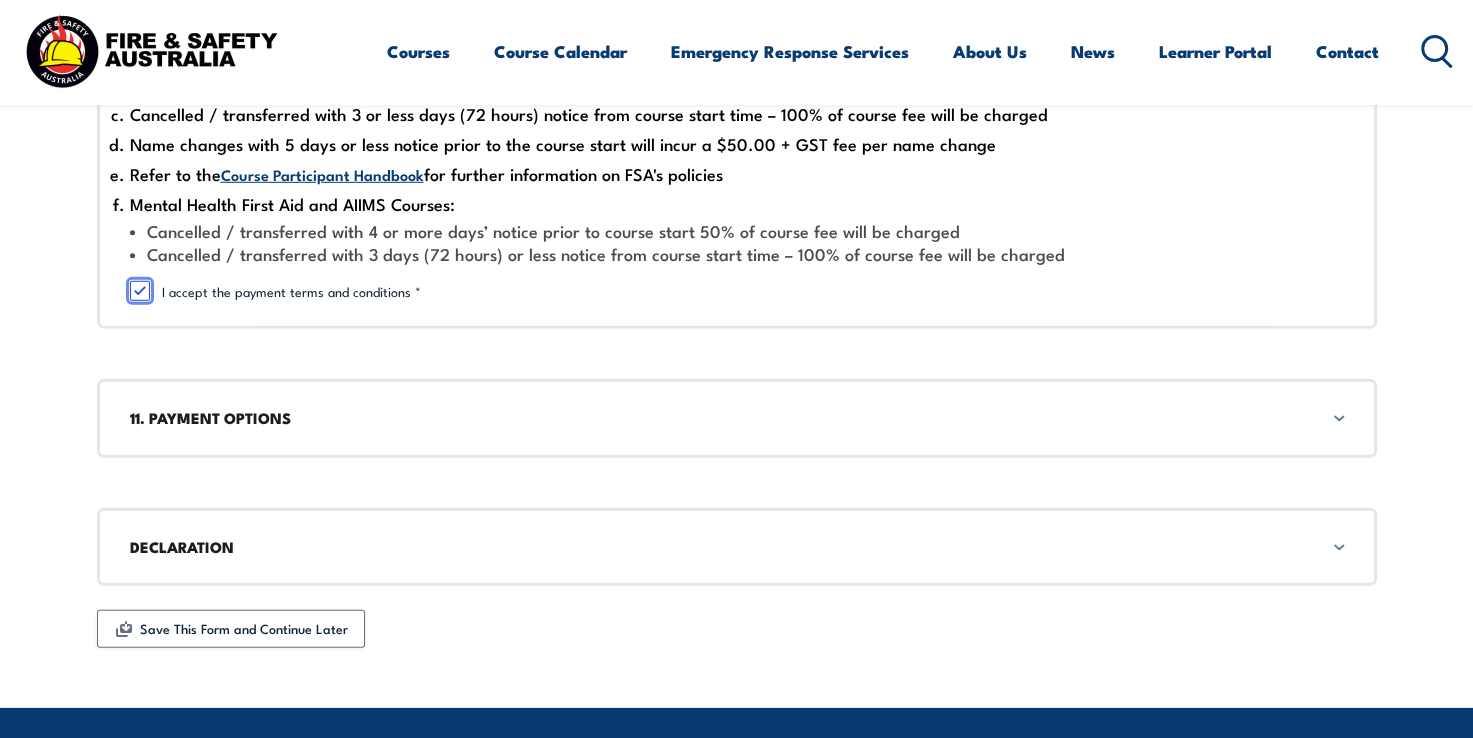 scroll, scrollTop: 5792, scrollLeft: 0, axis: vertical 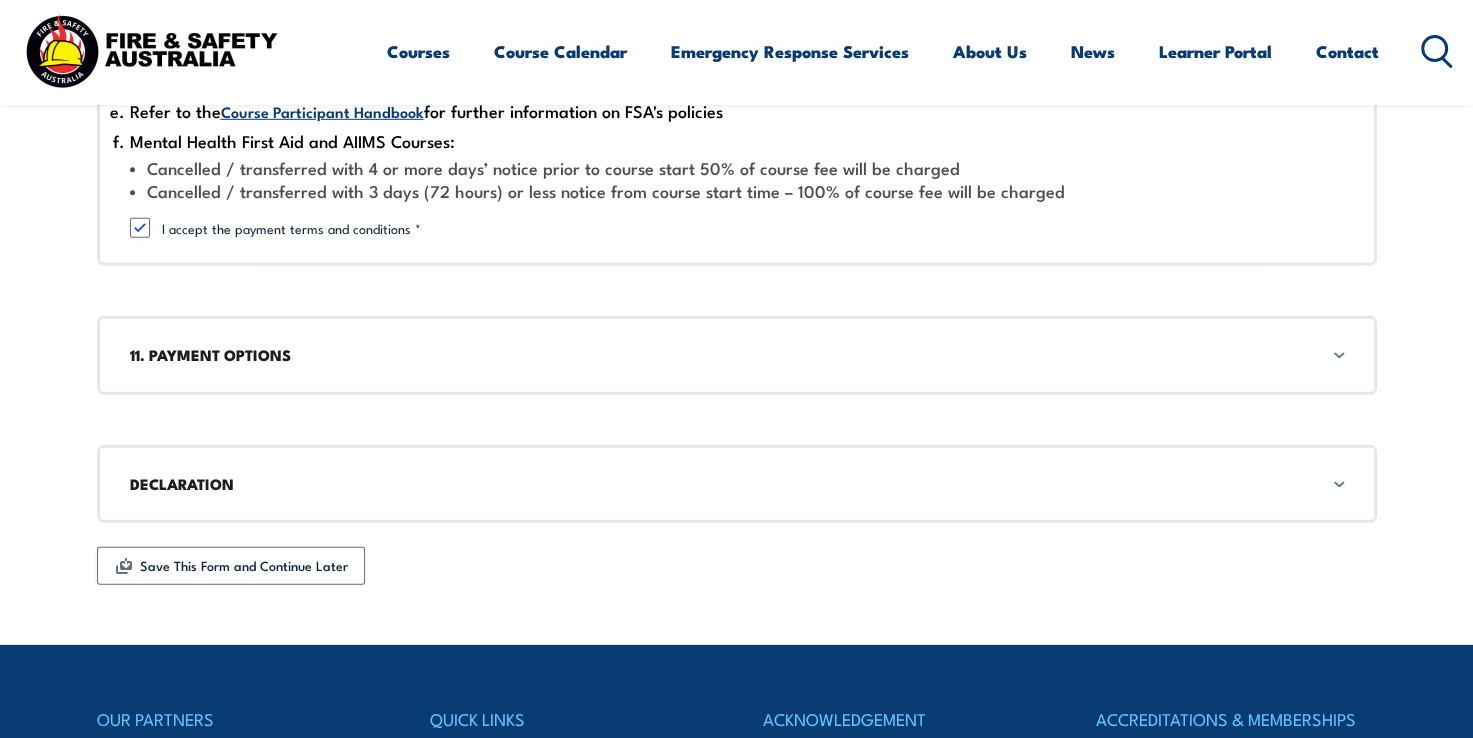click on "11. PAYMENT OPTIONS" at bounding box center [737, 355] 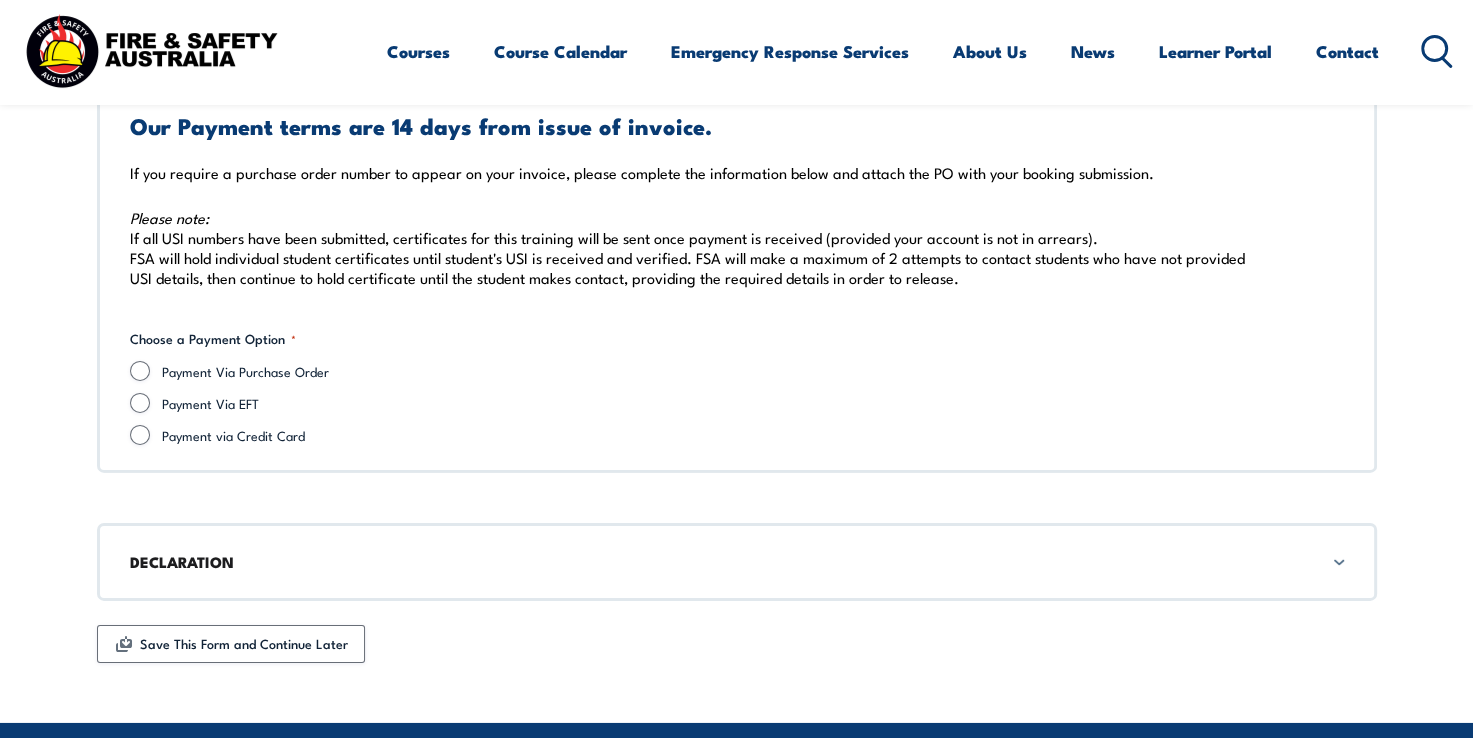 scroll, scrollTop: 6088, scrollLeft: 0, axis: vertical 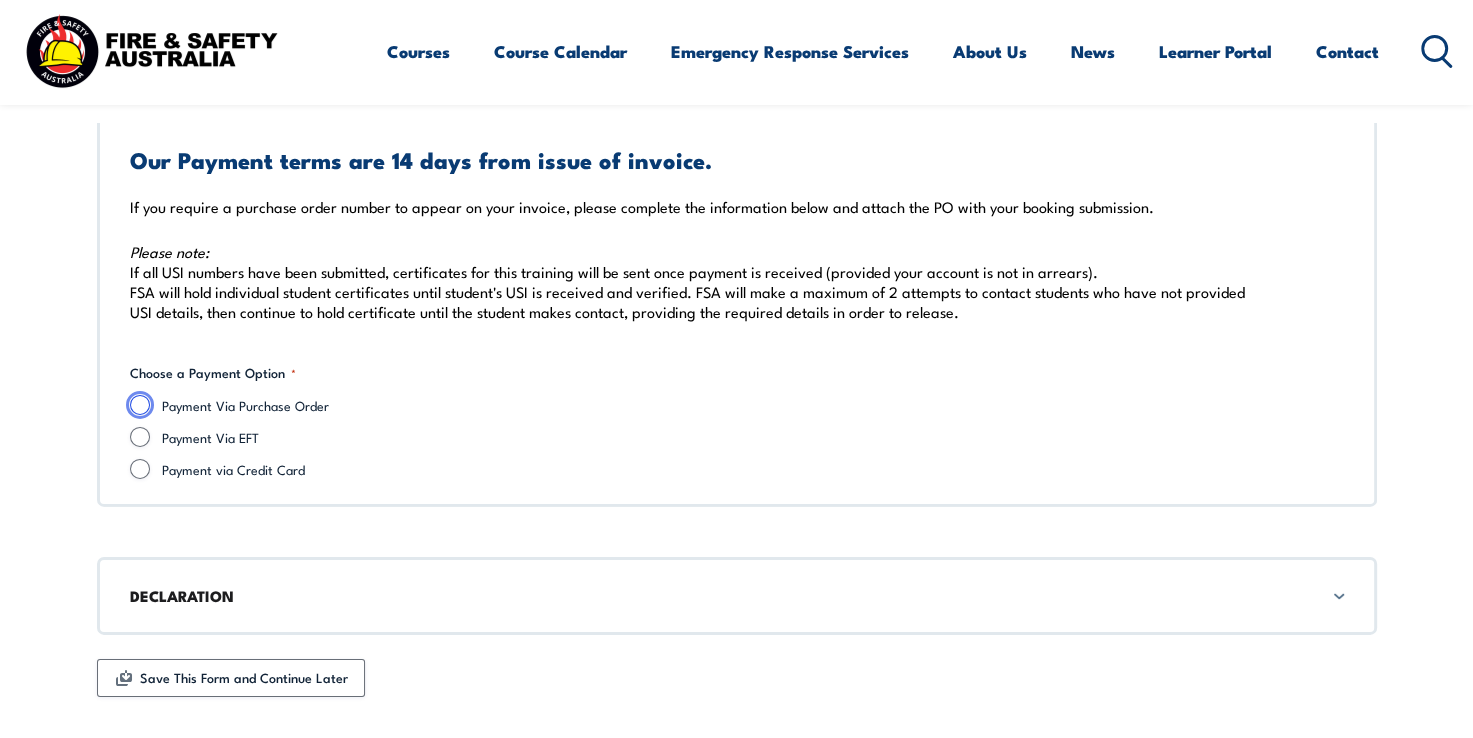 click on "Payment Via Purchase Order" at bounding box center (140, 405) 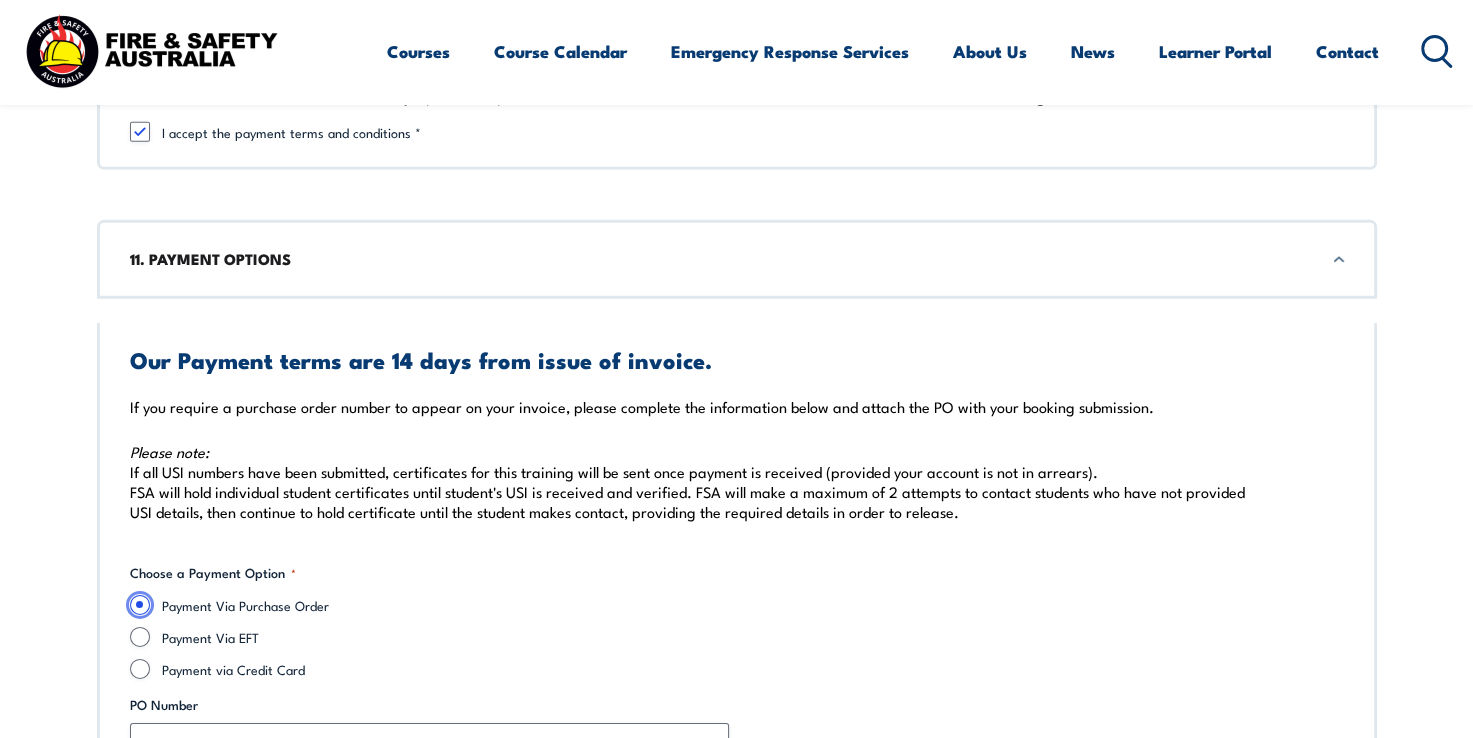 scroll, scrollTop: 6288, scrollLeft: 0, axis: vertical 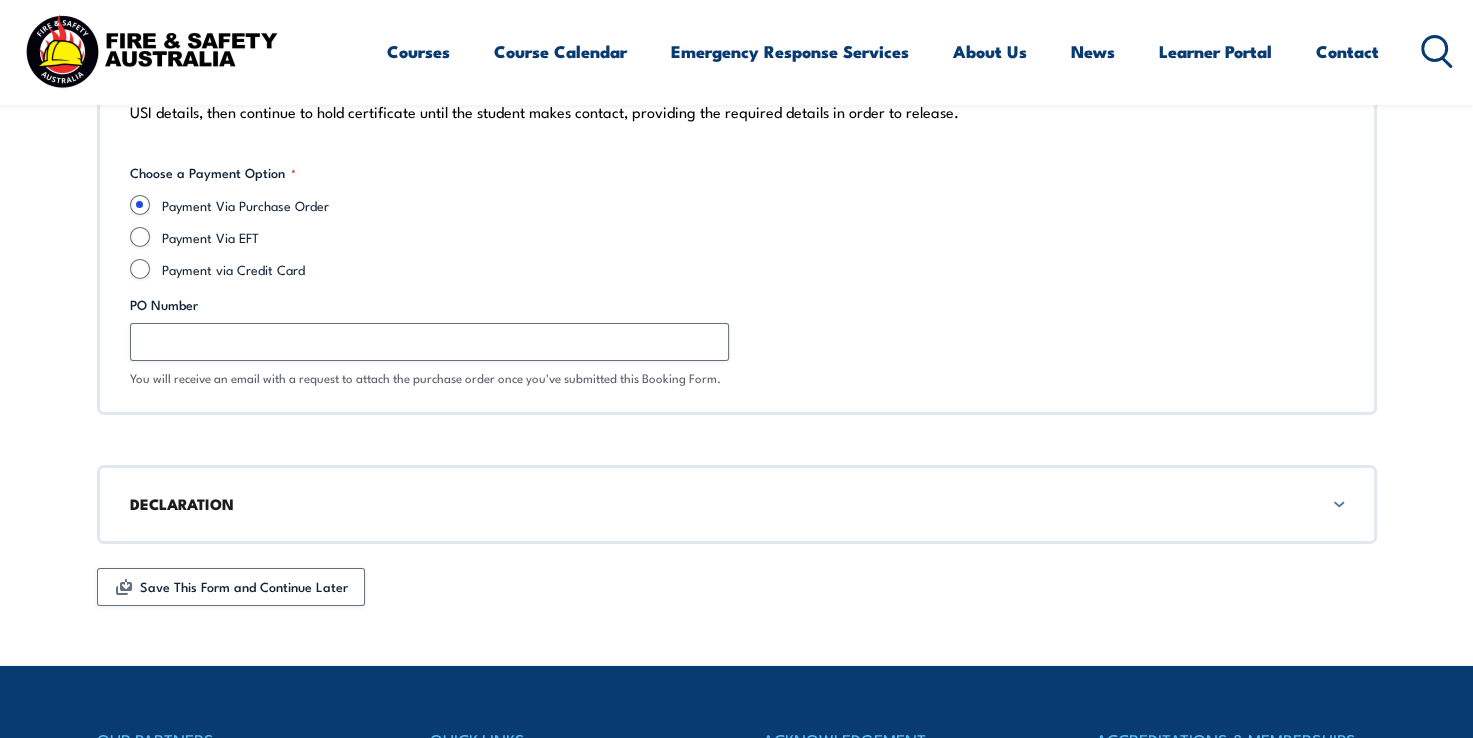 click on "DECLARATION" at bounding box center (737, 504) 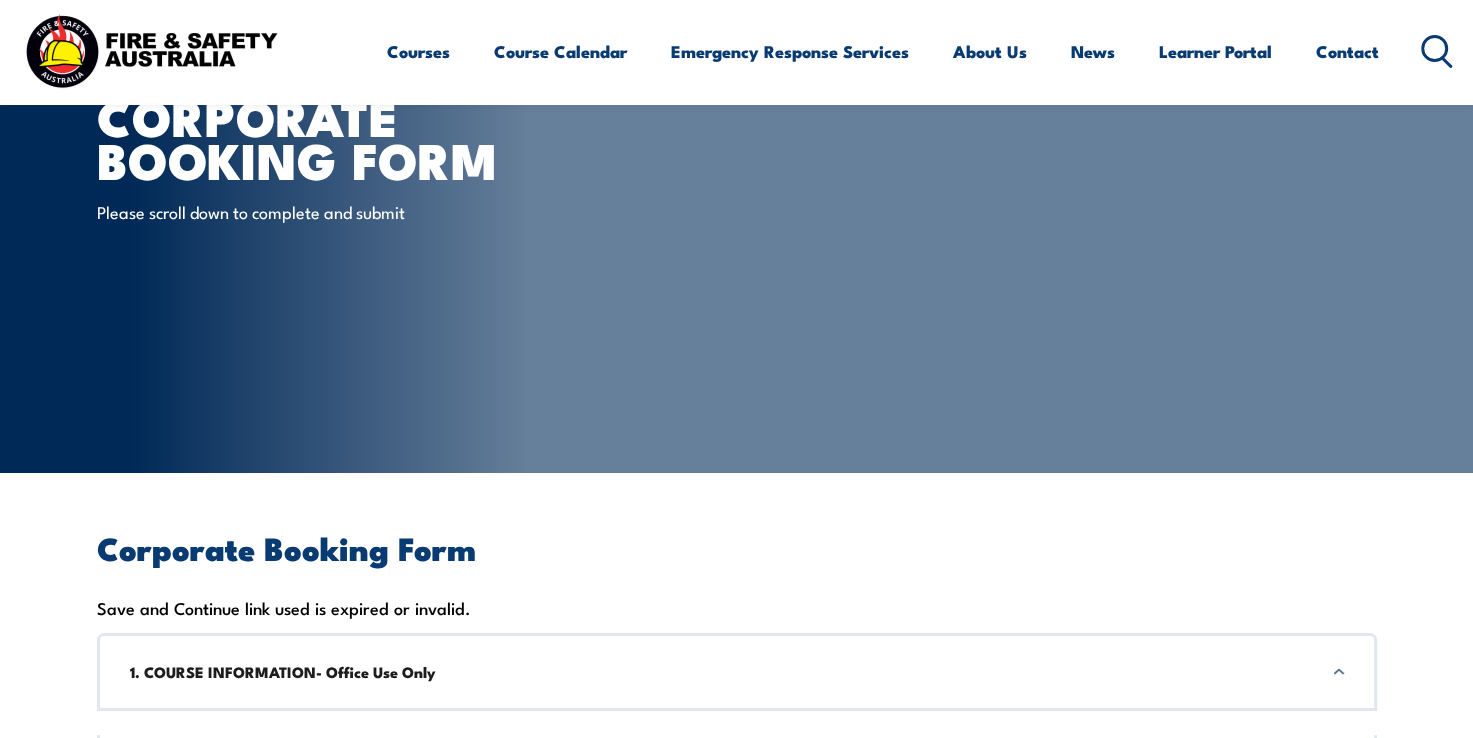 scroll, scrollTop: 0, scrollLeft: 0, axis: both 